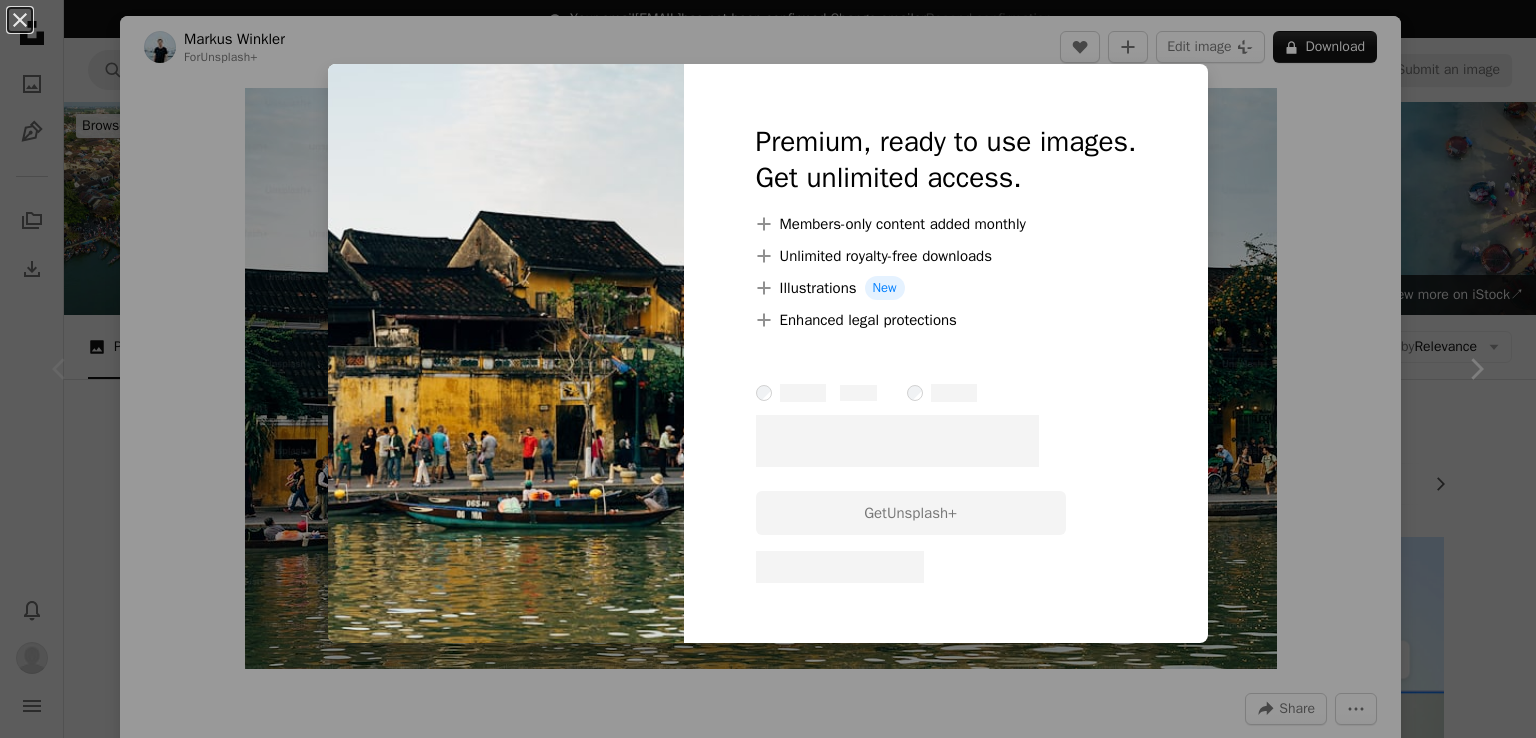 scroll, scrollTop: 143, scrollLeft: 0, axis: vertical 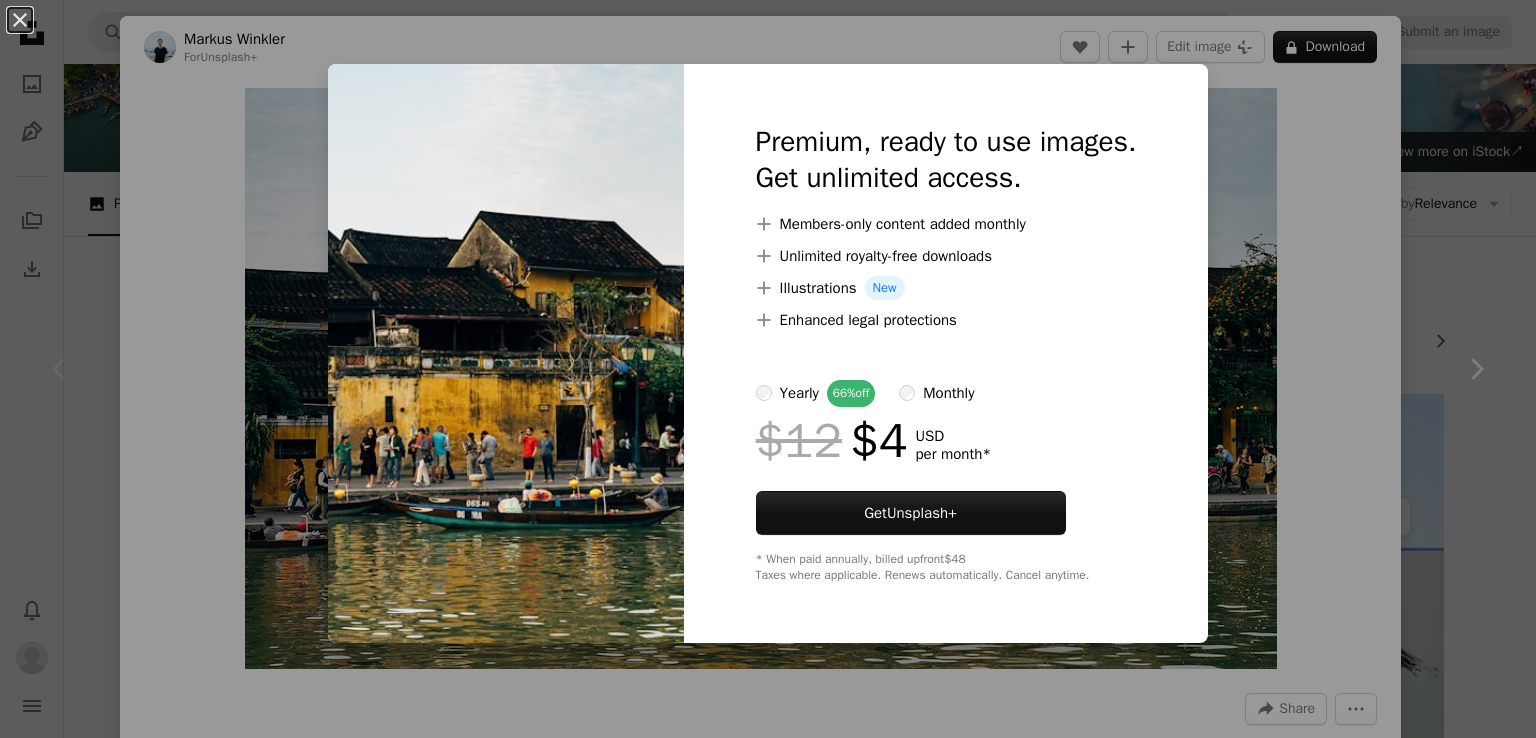 click on "An X shape Premium, ready to use images. Get unlimited access. A plus sign Members-only content added monthly A plus sign Unlimited royalty-free downloads A plus sign Illustrations  New A plus sign Enhanced legal protections yearly 66%  off monthly $12   $4 USD per month * Get  Unsplash+ * When paid annually, billed upfront  $48 Taxes where applicable. Renews automatically. Cancel anytime." at bounding box center (768, 369) 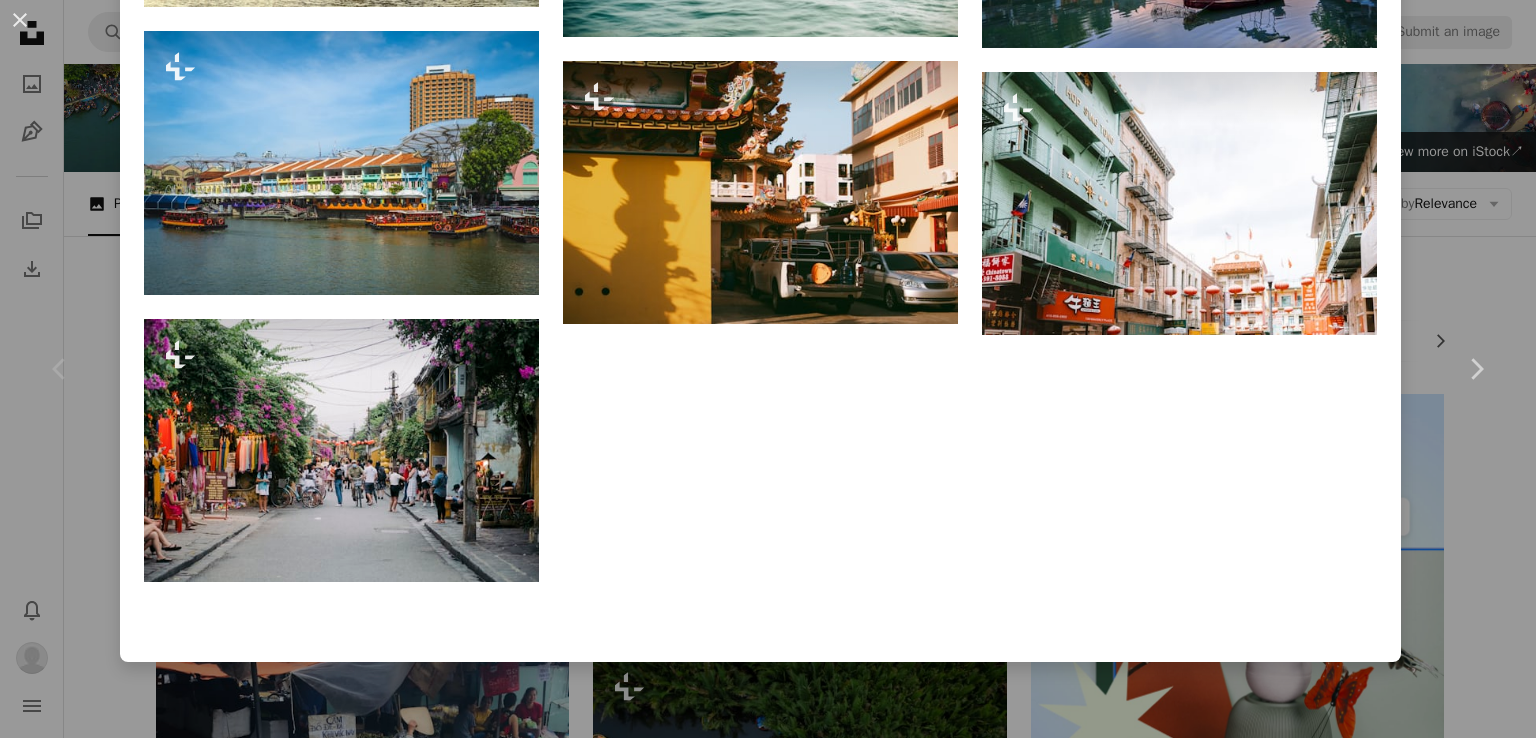 scroll, scrollTop: 1970, scrollLeft: 0, axis: vertical 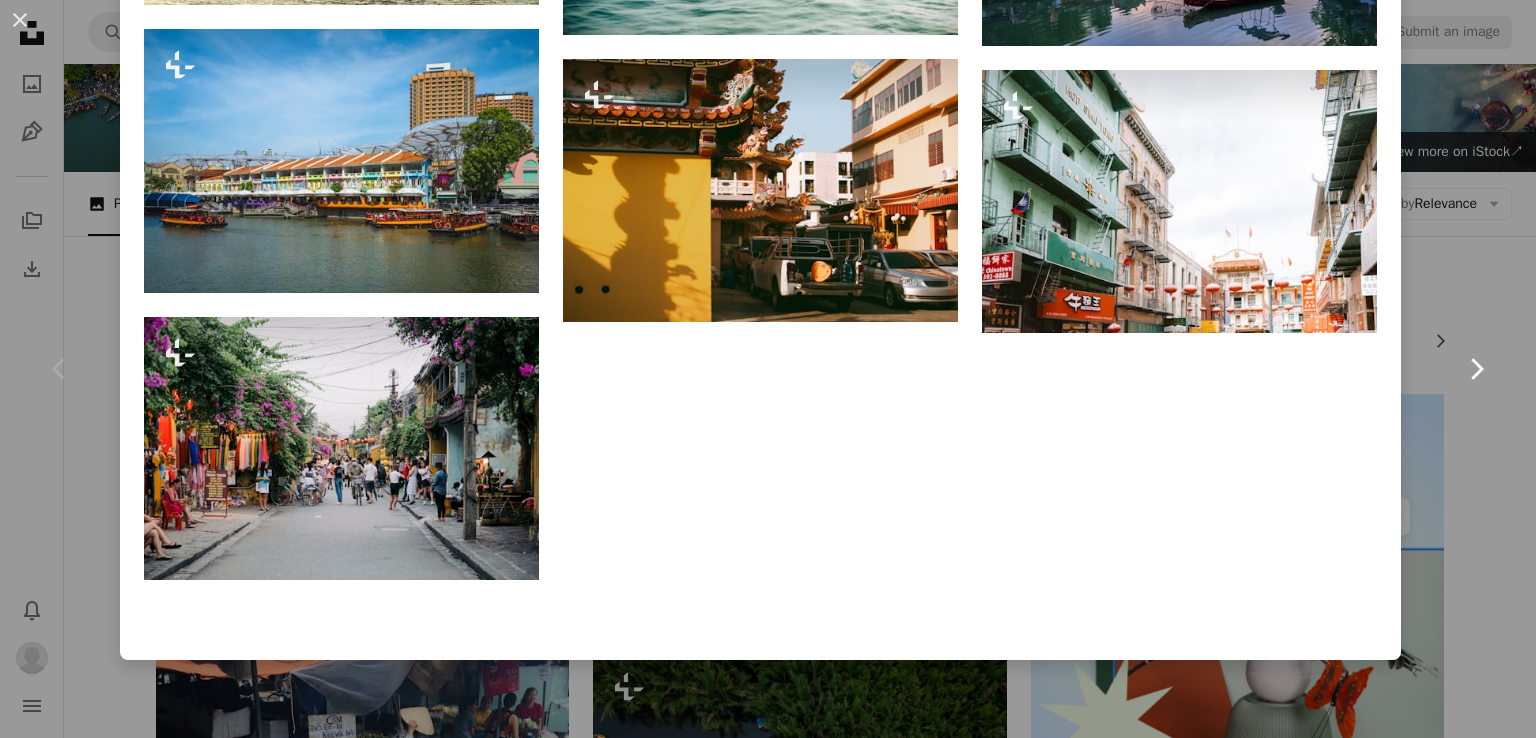 click on "Chevron right" at bounding box center (1476, 369) 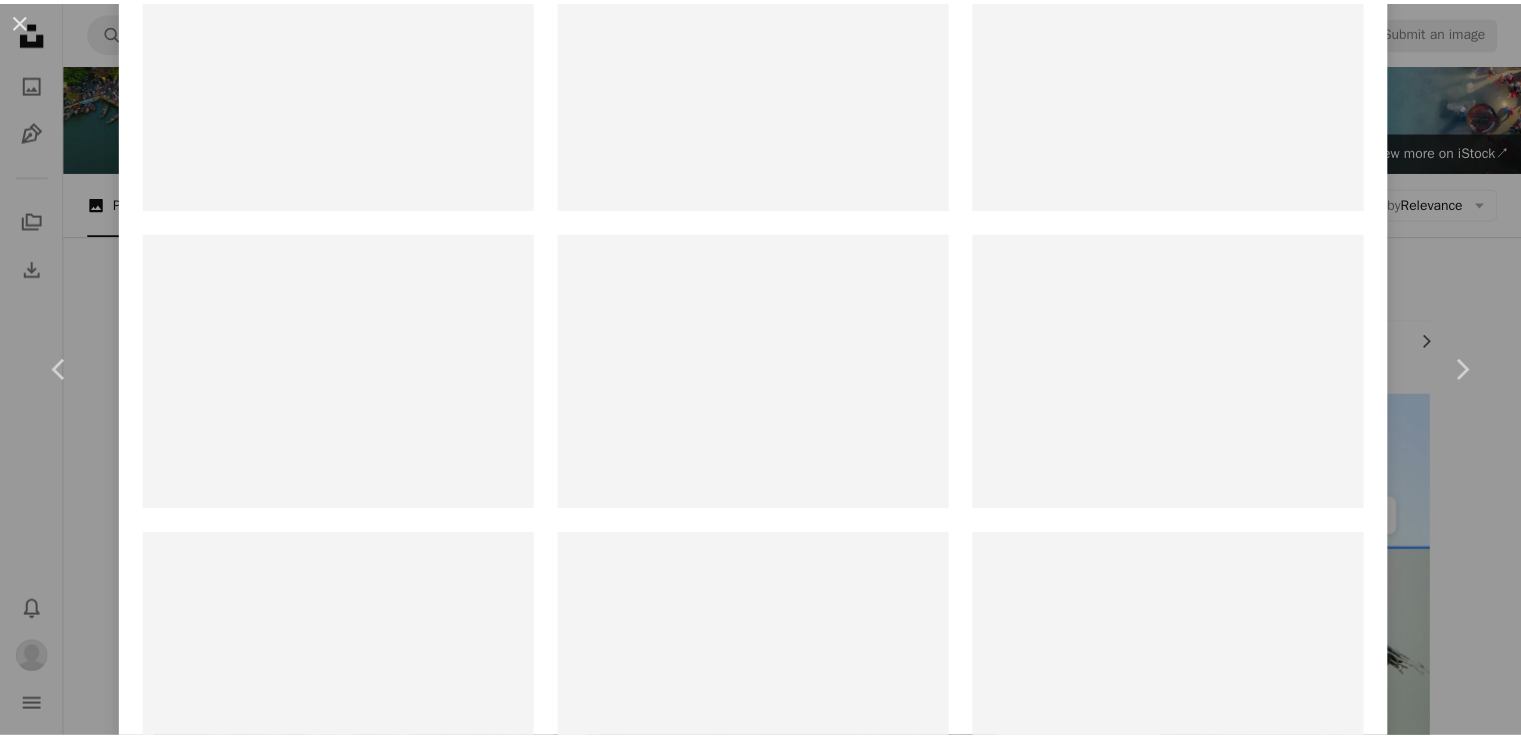 scroll, scrollTop: 0, scrollLeft: 0, axis: both 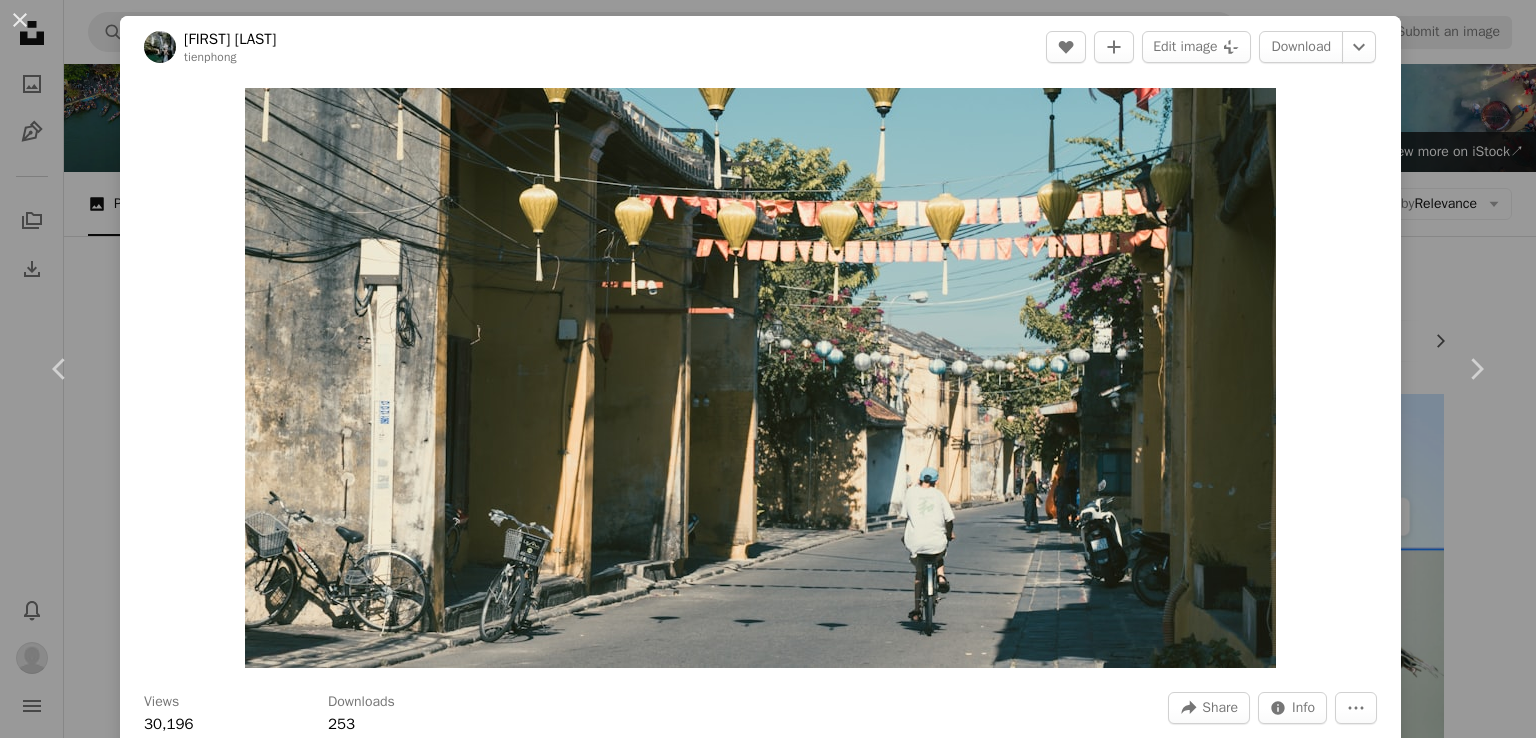 click on "An X shape Chevron left Chevron right Phong Nguyen Tien tienphong A heart A plus sign Edit image   Plus sign for Unsplash+ Download Chevron down Zoom in Views 30,196 Downloads 253 A forward-right arrow Share Info icon Info More Actions A map marker [PROVINCE], [VIETNAM] Calendar outlined Published on  July 16, 2020 Camera SONY, ILCE-6000 Safety Free to use under the  Unsplash License [CITY] building city human people road plant grey clothing street urban vehicle bike bicycle transportation path outdoors machine town apparel Browse premium related images on iStock  |  Save 20% with code UNSPLASH20 View more on iStock  ↗ Related images A heart A plus sign Nhi Dam Arrow pointing down A heart A plus sign Alex Presa Available for hire A checkmark inside of a circle Arrow pointing down A heart A plus sign Emre Available for hire A checkmark inside of a circle Arrow pointing down A heart A plus sign Summer Rune Available for hire A checkmark inside of a circle Arrow pointing down A heart A plus sign Michael Ali" at bounding box center (768, 369) 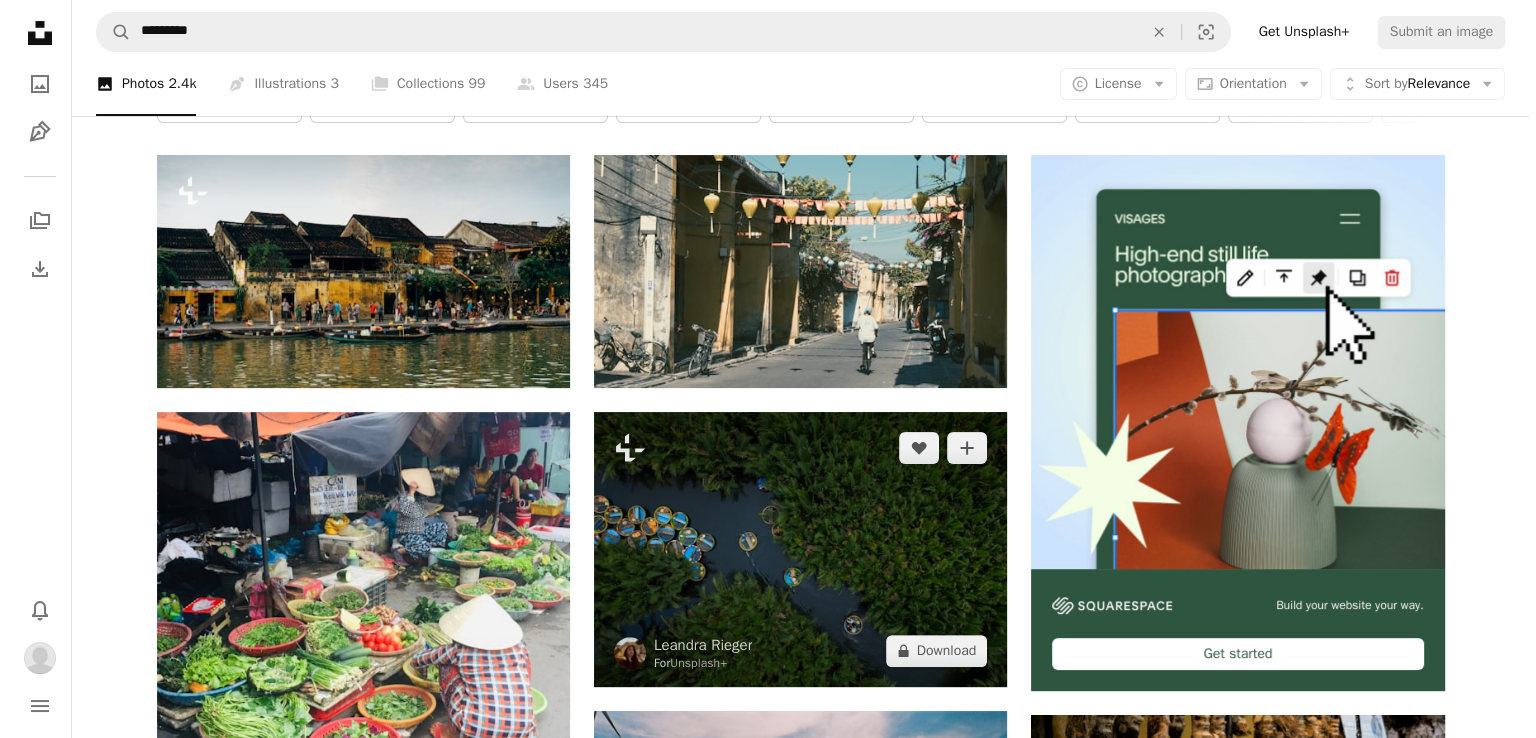 scroll, scrollTop: 383, scrollLeft: 0, axis: vertical 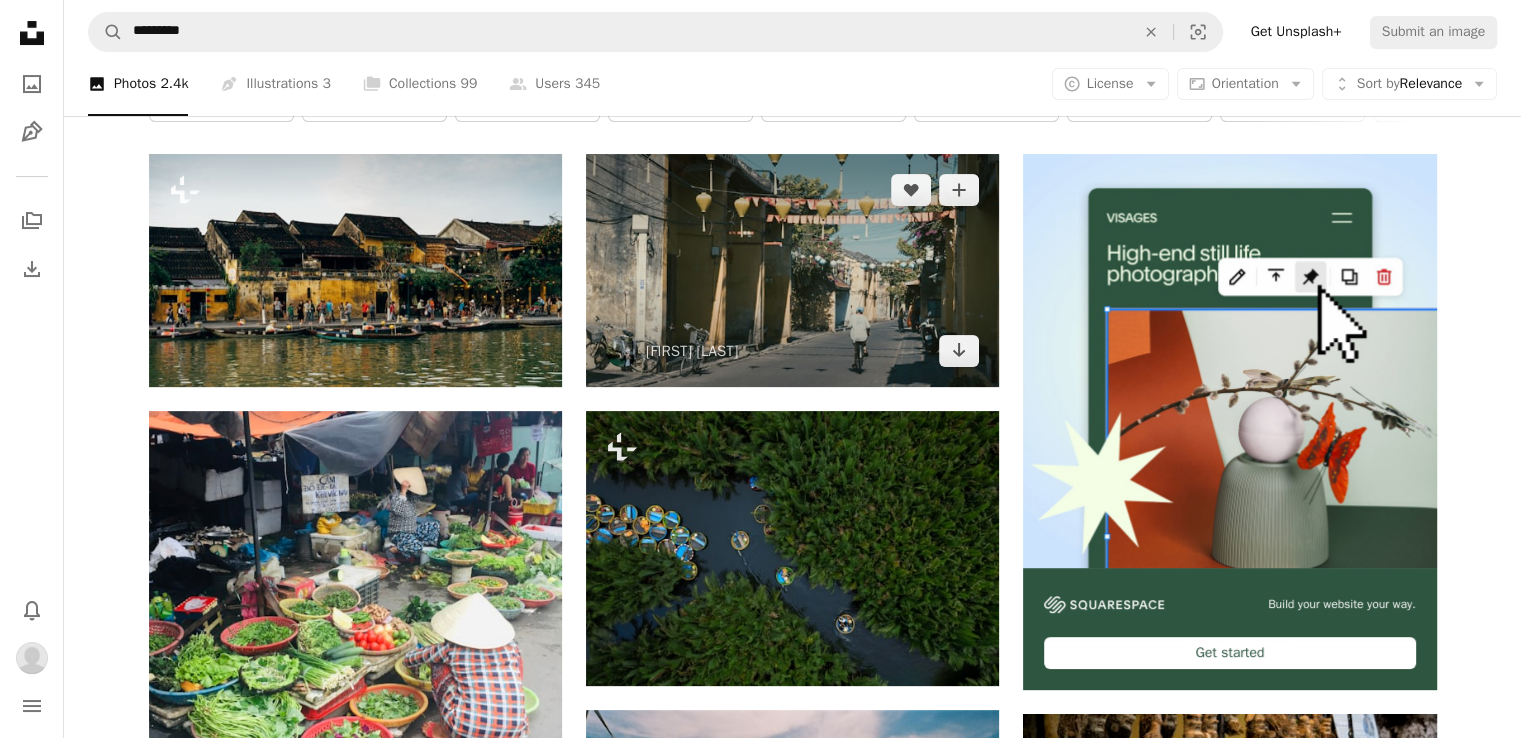 click at bounding box center (792, 270) 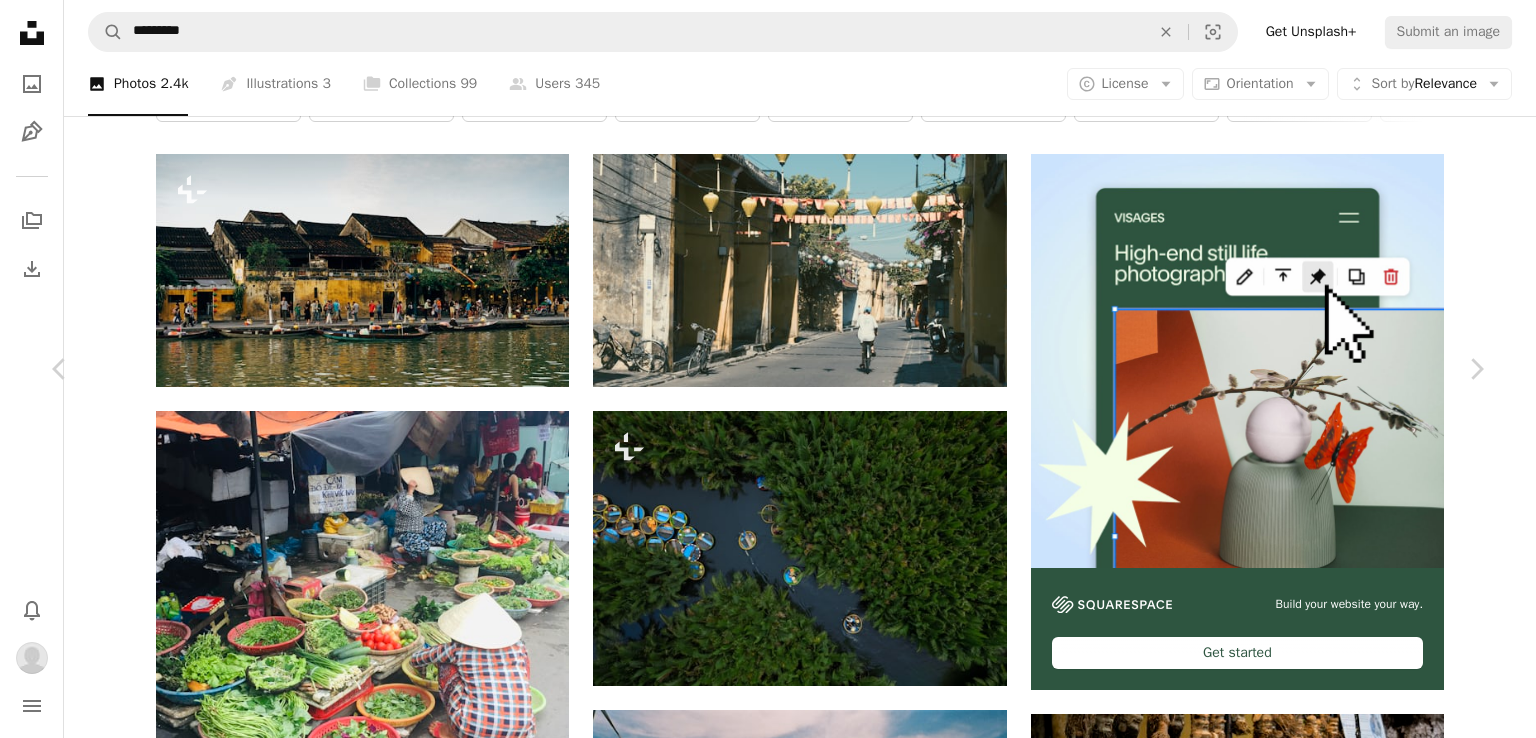 scroll, scrollTop: 1906, scrollLeft: 0, axis: vertical 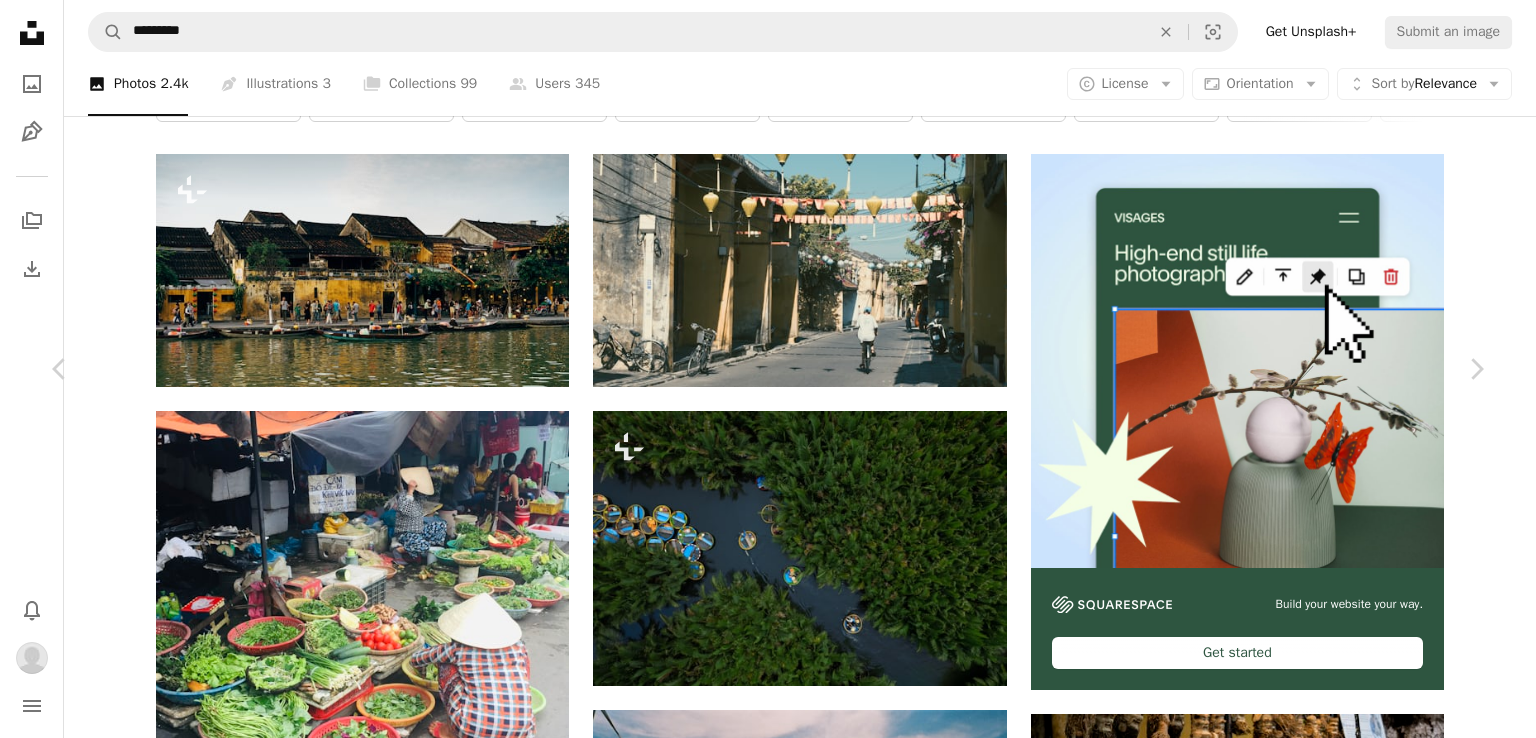 click at bounding box center [760, 8009] 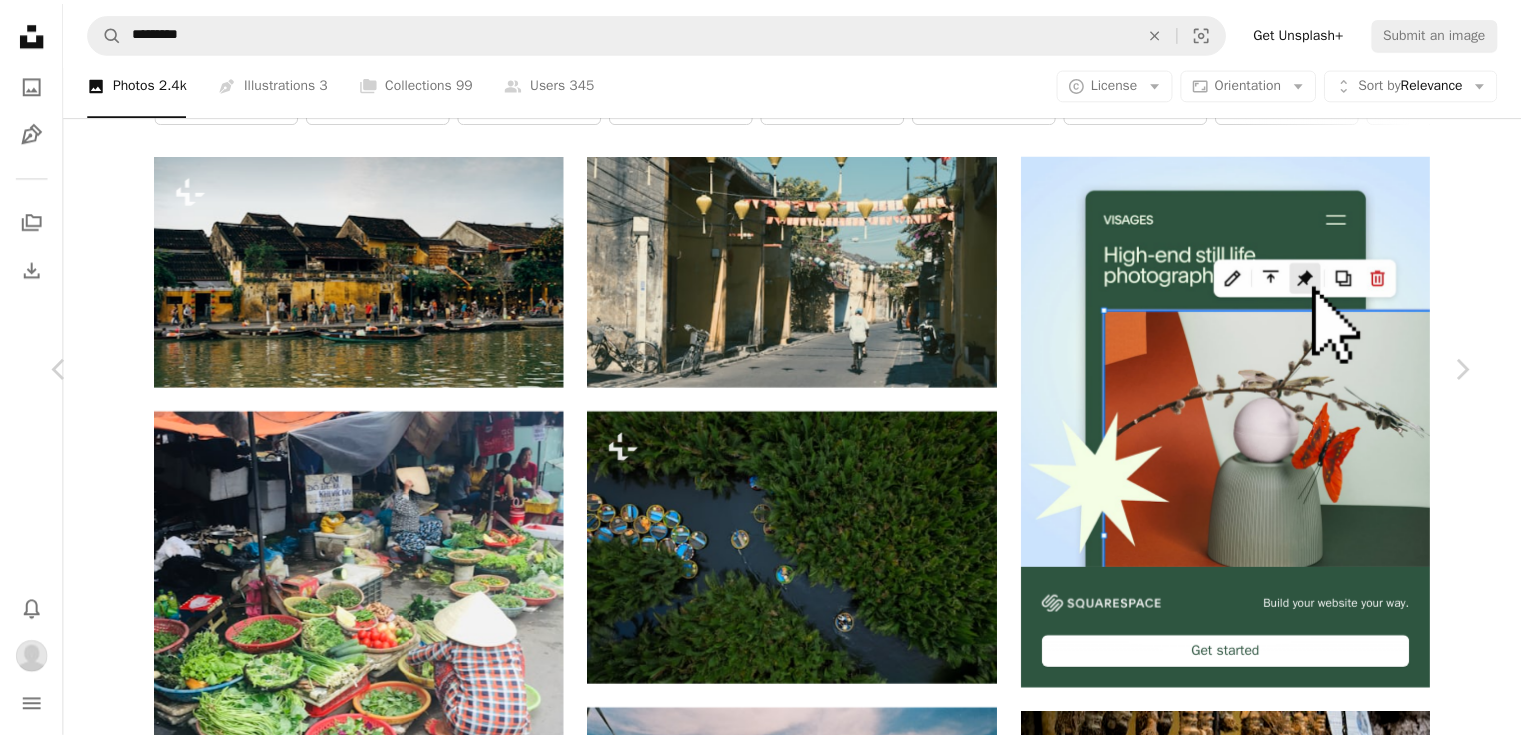 scroll, scrollTop: 0, scrollLeft: 0, axis: both 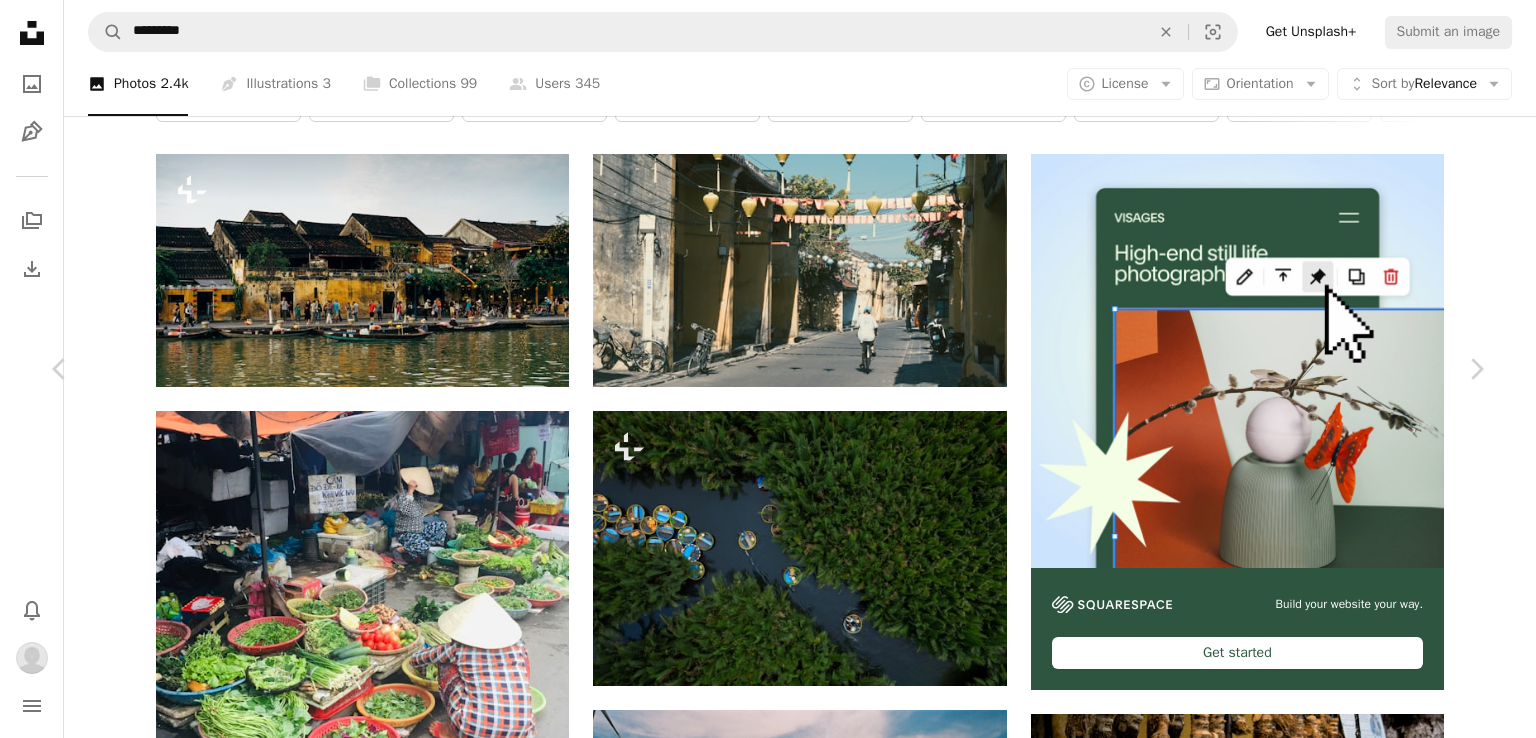 click on "An X shape Chevron left Chevron right Rocky Xiong For  Unsplash+ A heart A plus sign Edit image   Plus sign for Unsplash+ A lock   Download Zoom in Featured in Street Photography A forward-right arrow Share More Actions 图像 004 Calendar outlined Published on  June 5, 2025 Safety Licensed under the  Unsplash+ License city street urban street photography cart trolley Related images Plus sign for Unsplash+ A heart A plus sign Lawrence Krowdeed For  Unsplash+ A lock   Download Plus sign for Unsplash+ A heart A plus sign laura adai For  Unsplash+ A lock   Download Plus sign for Unsplash+ A heart A plus sign Rocky Xiong For  Unsplash+ A lock   Download Plus sign for Unsplash+ A heart A plus sign Rocky Xiong For  Unsplash+ A lock   Download Plus sign for Unsplash+ A heart A plus sign Gabrielle Maurer For  Unsplash+ A lock   Download Plus sign for Unsplash+ A heart A plus sign Rocky Xiong For  Unsplash+ A lock   Download Plus sign for Unsplash+ A heart A plus sign Polina Kuzovkova For  Unsplash+ A lock   Download" at bounding box center (768, 7525) 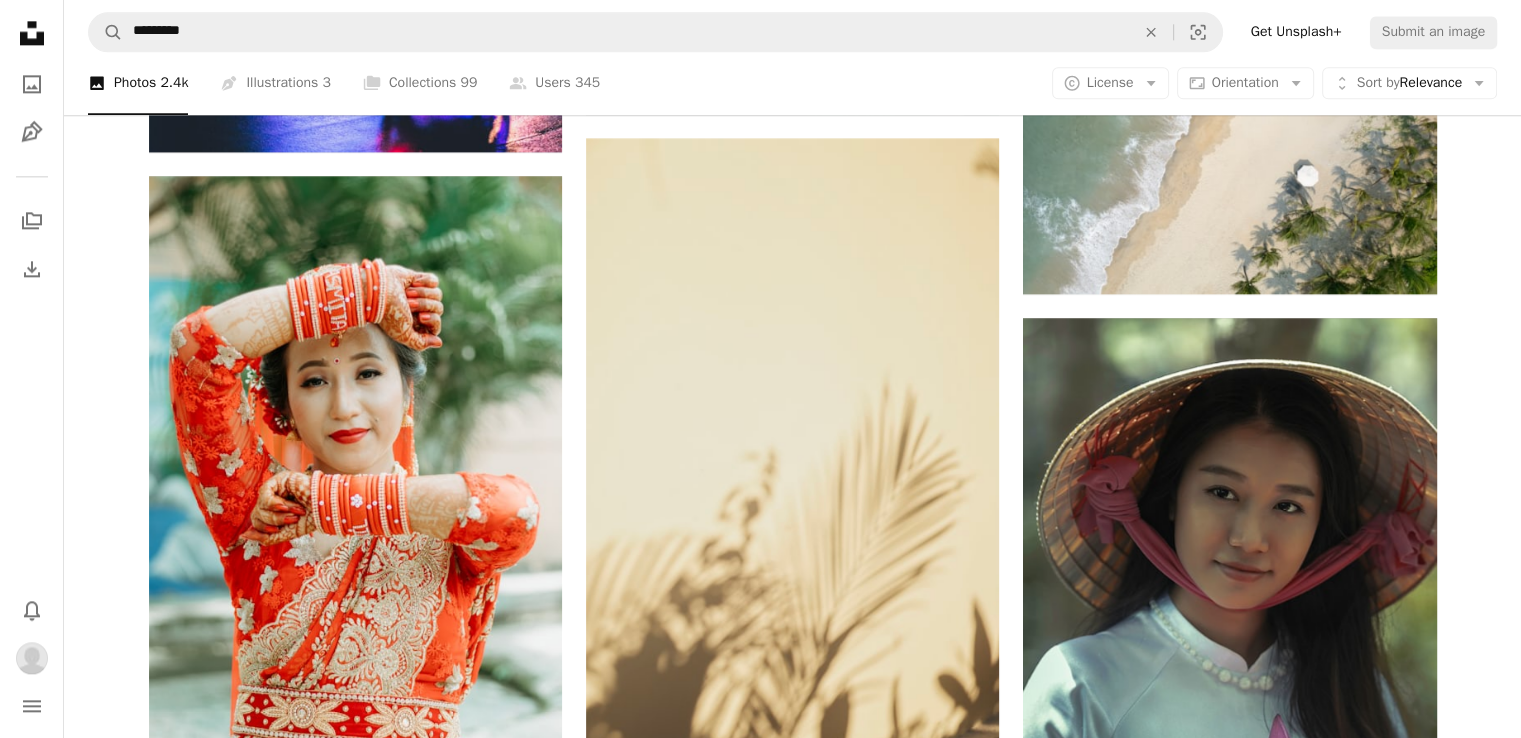 scroll, scrollTop: 2636, scrollLeft: 0, axis: vertical 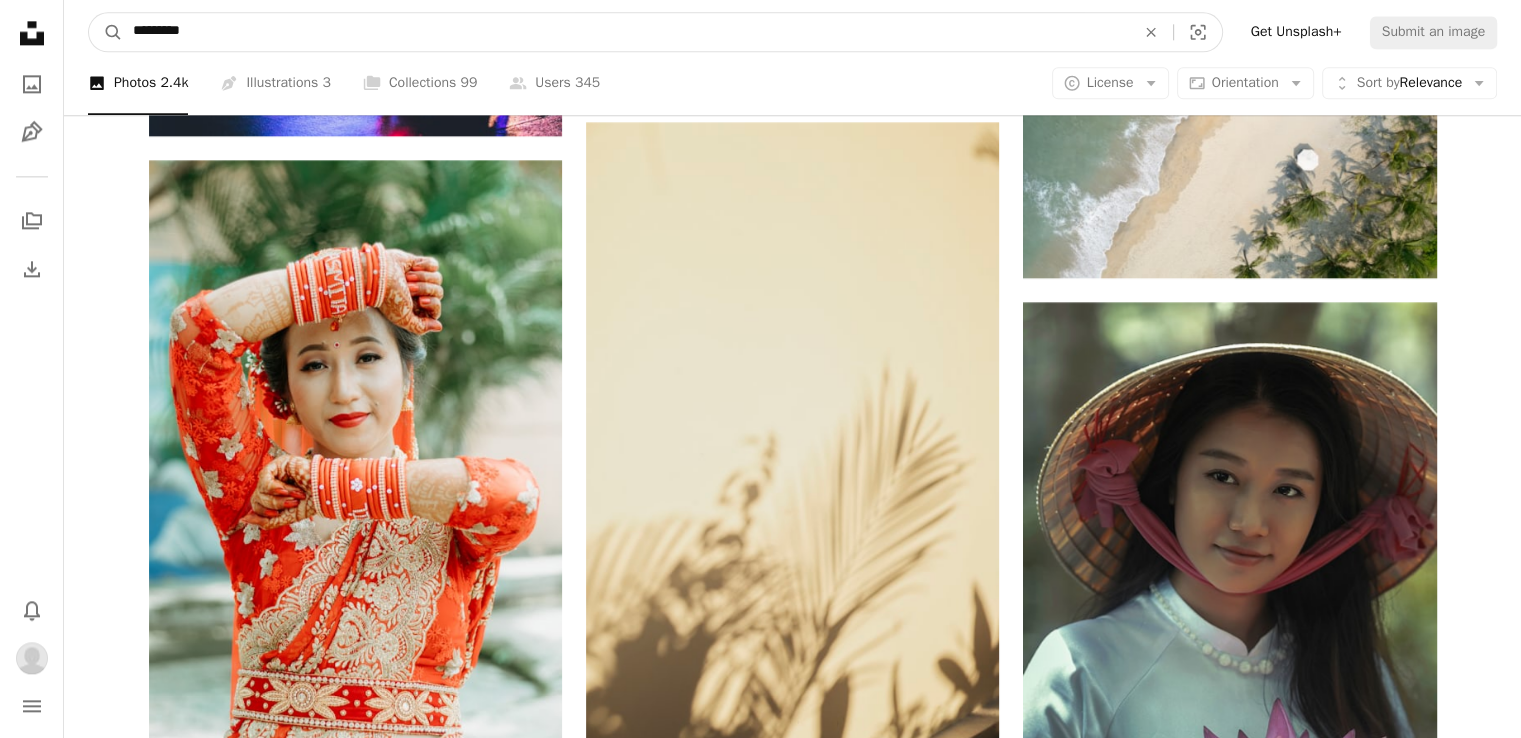 click on "*********" at bounding box center (626, 32) 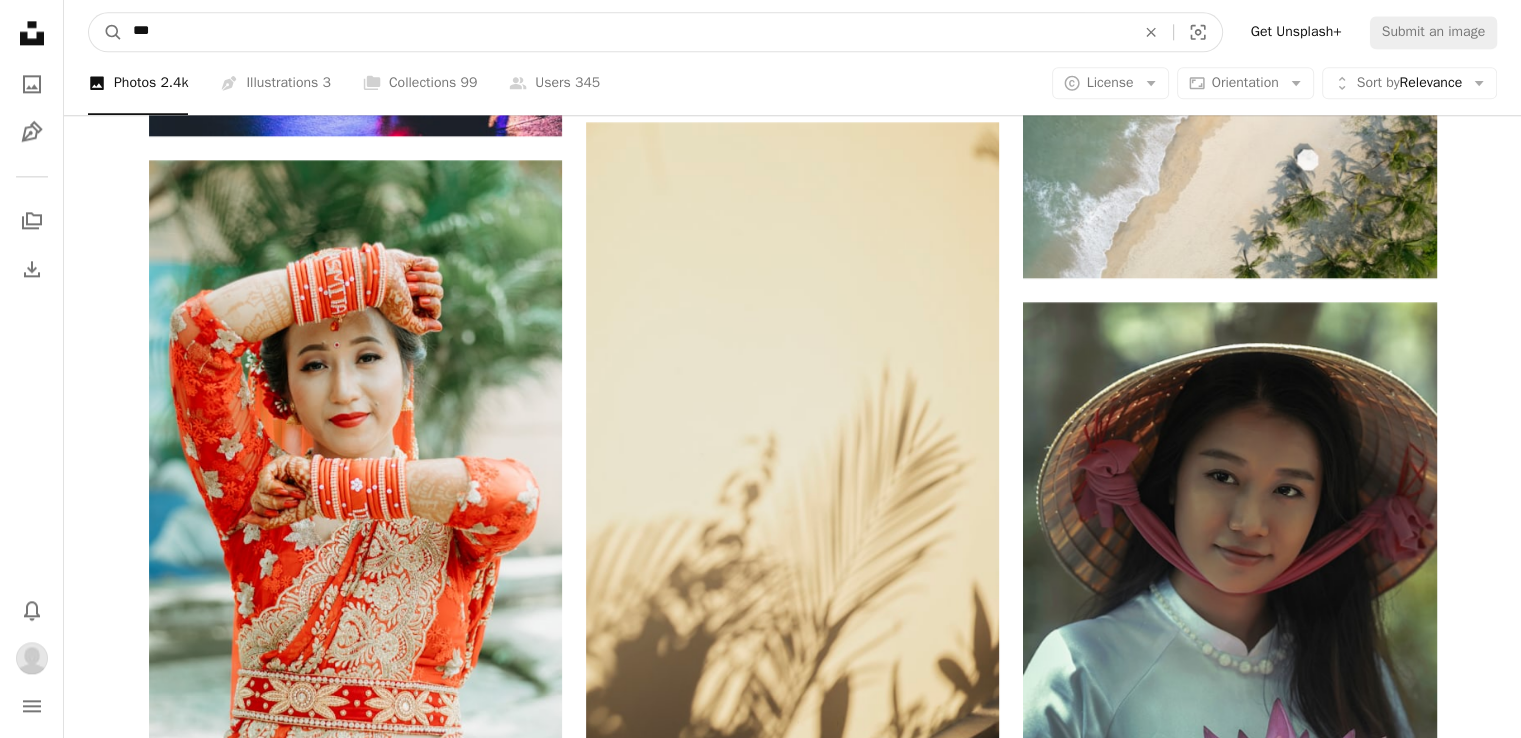 type on "***" 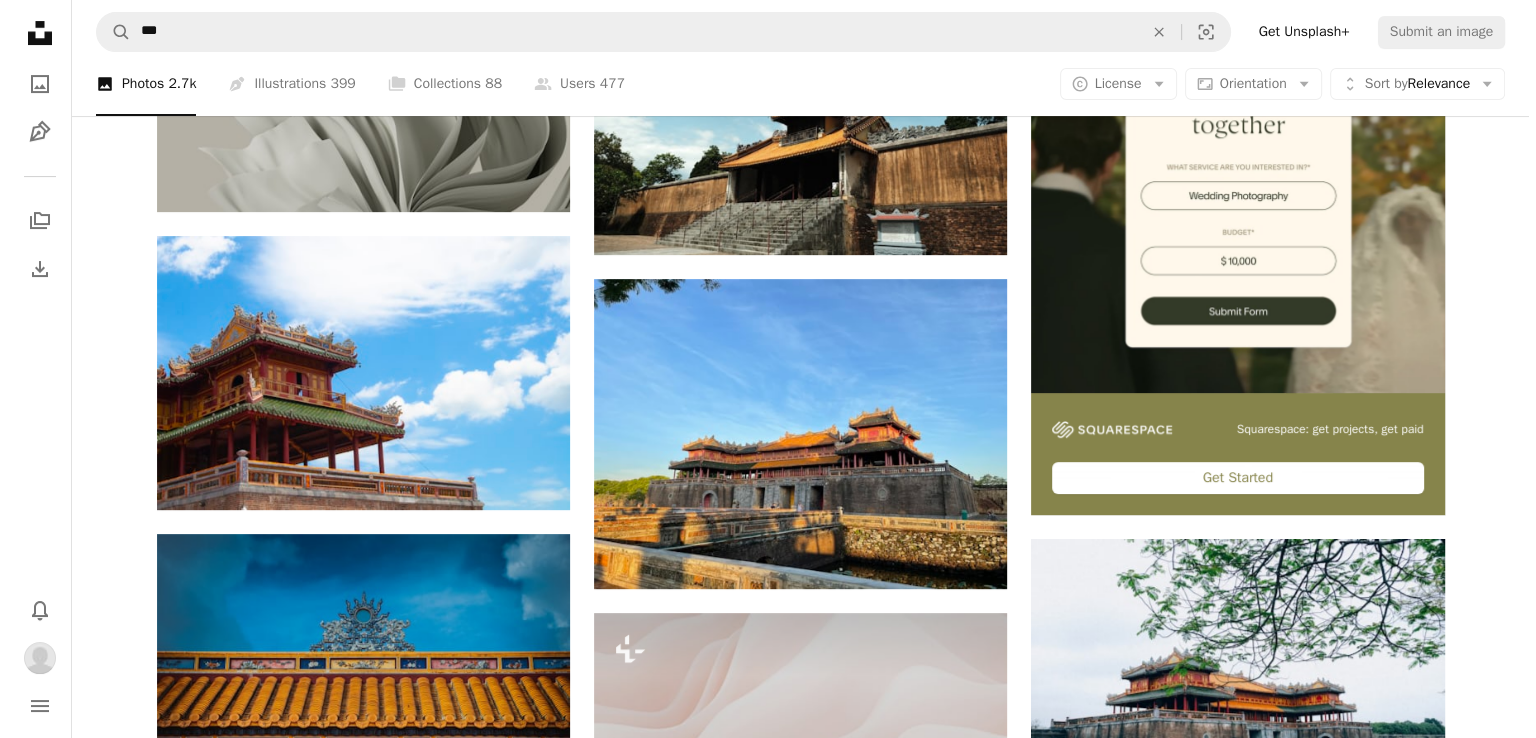 scroll, scrollTop: 566, scrollLeft: 0, axis: vertical 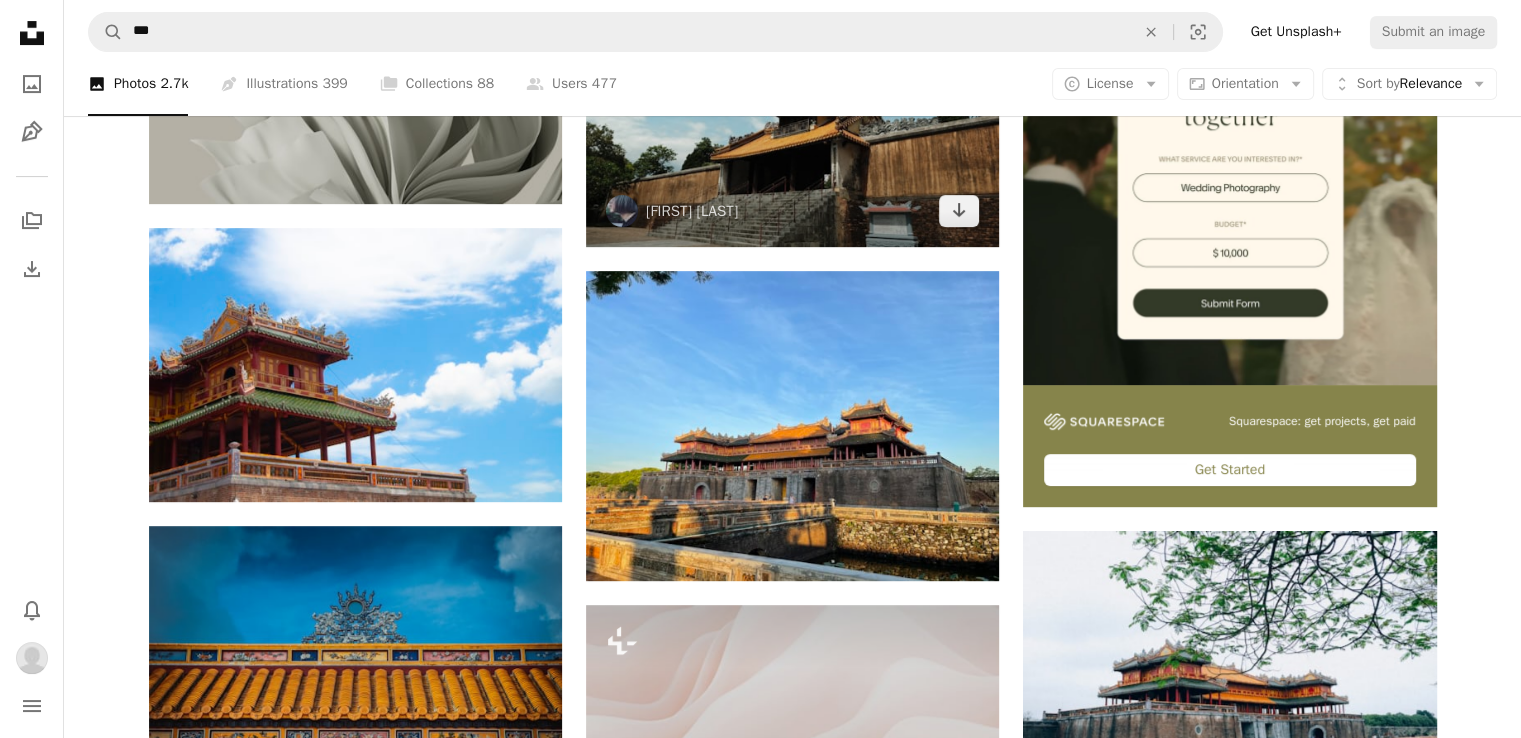 click at bounding box center (792, 108) 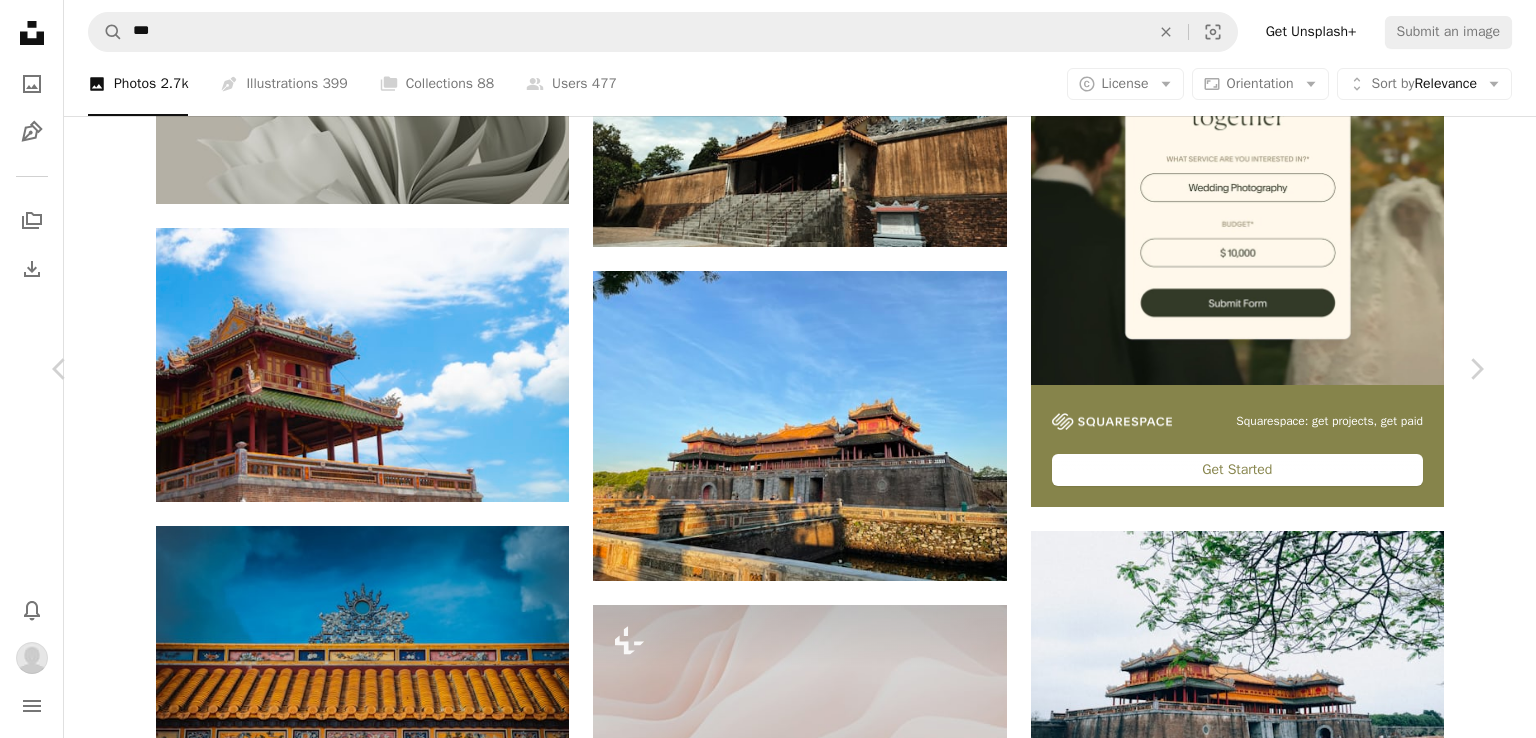 scroll, scrollTop: 0, scrollLeft: 0, axis: both 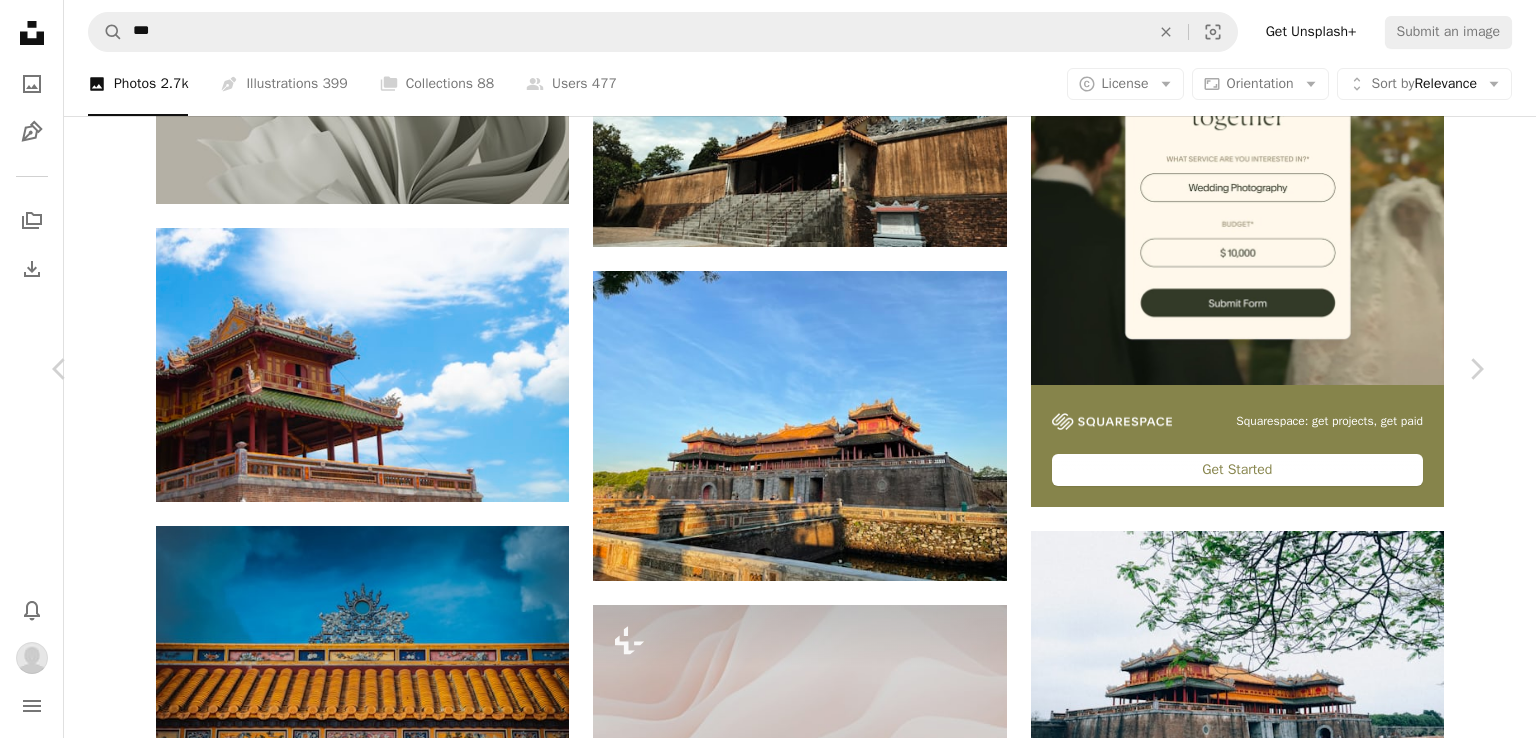 click on "Download" at bounding box center [1301, 3922] 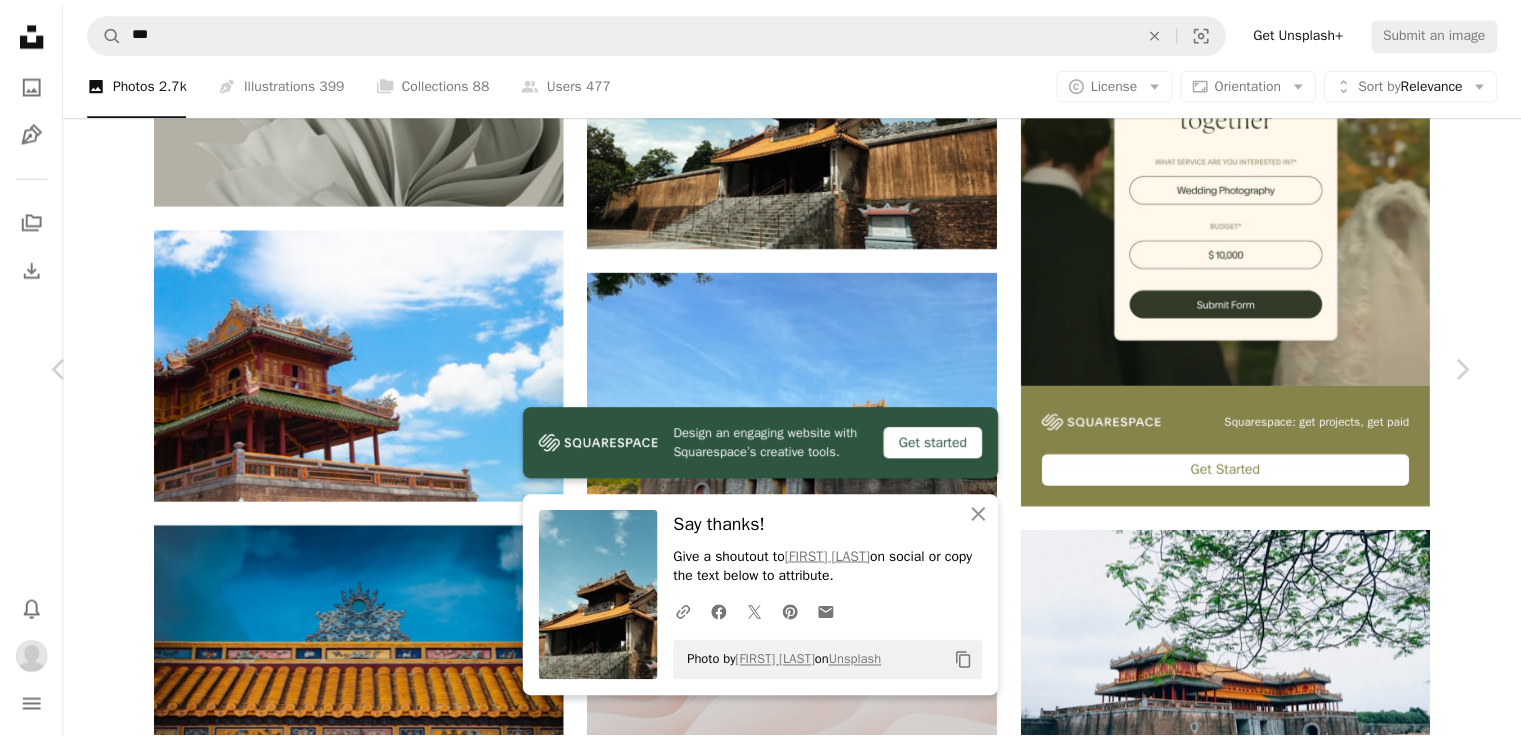 scroll, scrollTop: 287, scrollLeft: 0, axis: vertical 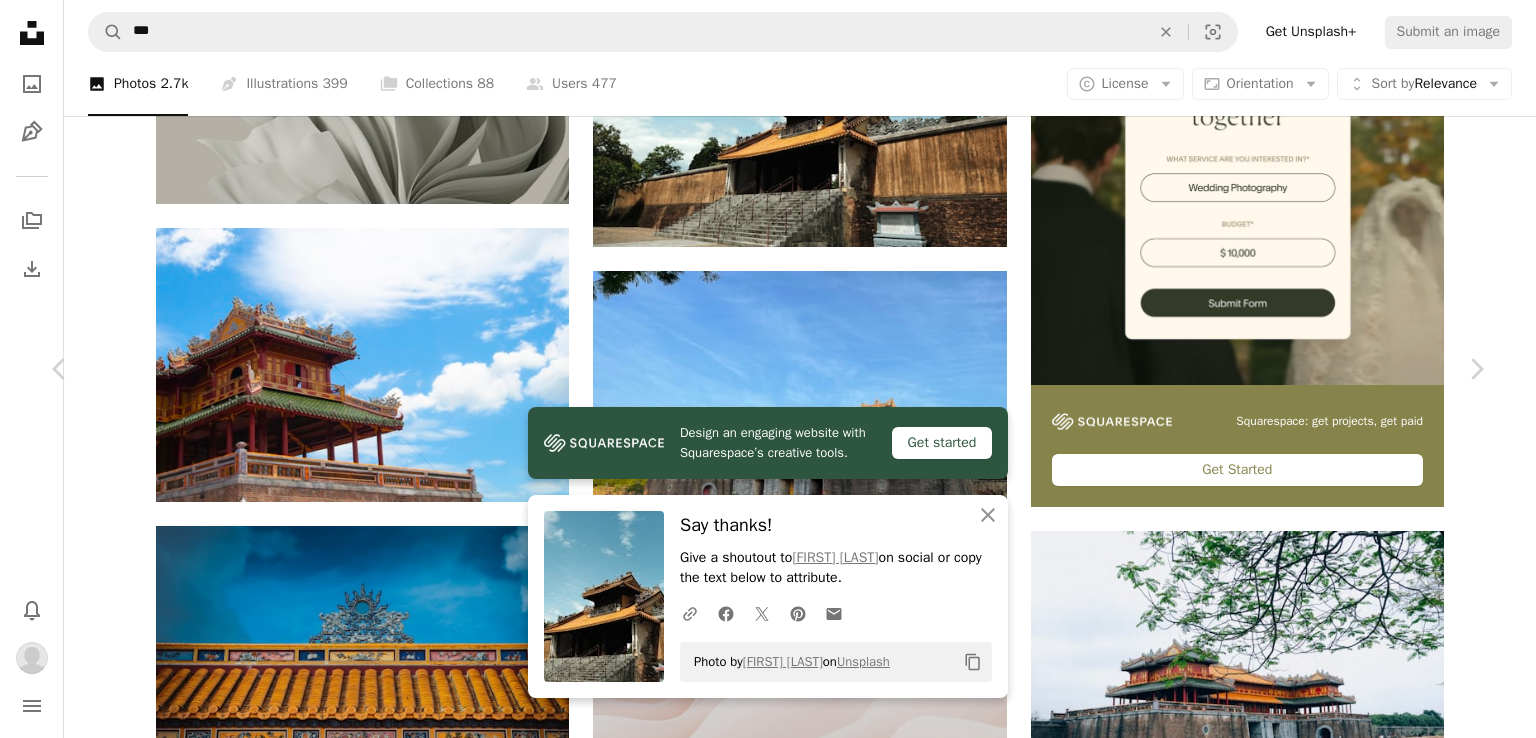 click on "Download" at bounding box center [1301, 3906] 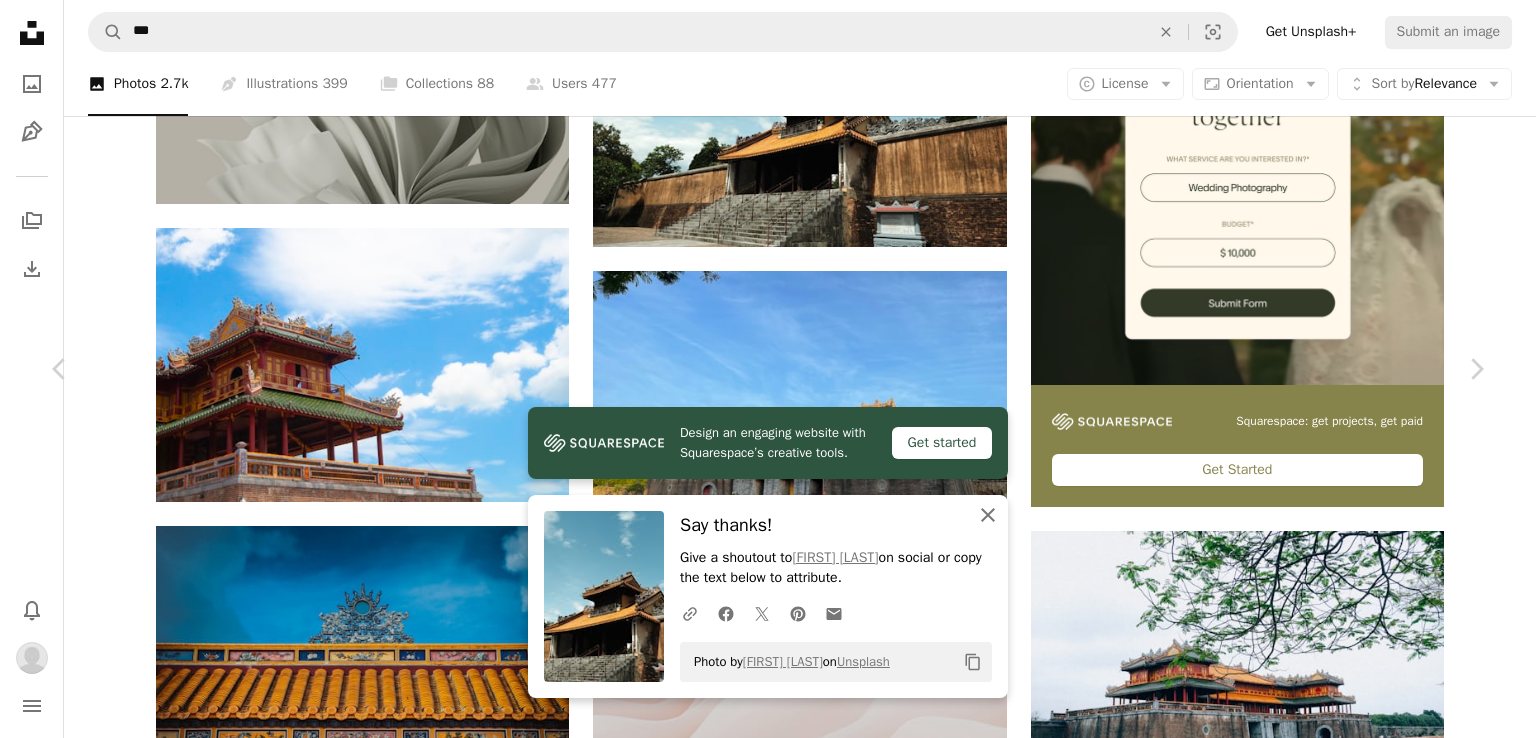 click on "An X shape" 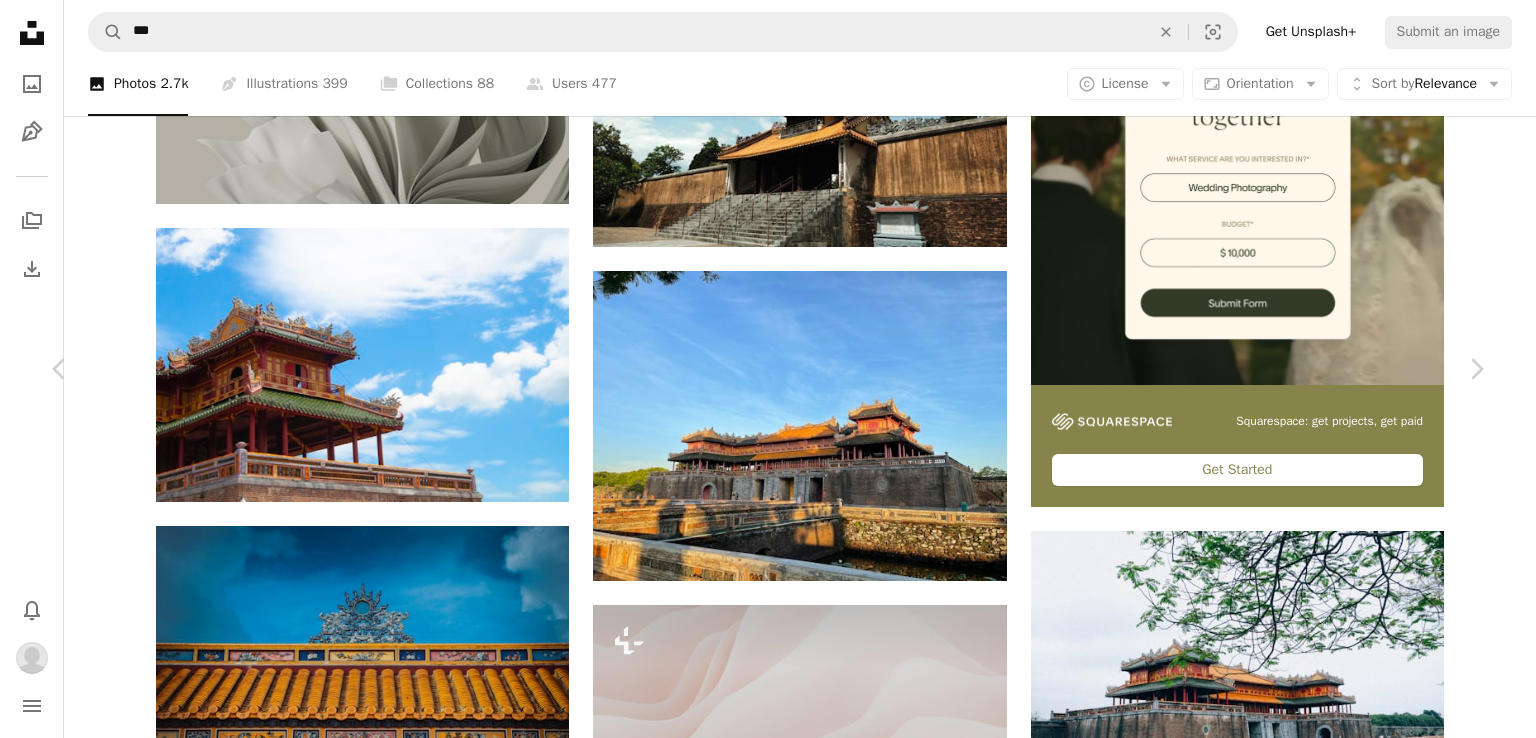 click on "An X shape Chevron left Chevron right JJunie L jjunie A heart A plus sign Edit image   Plus sign for Unsplash+ Download Chevron down Zoom in Views 28,707 Downloads 544 A forward-right arrow Share Info icon Info More Actions Tomb of Tự Đức (Vietnamese: Lăng Tự Đức) in [CITY], [VIETNAM] A map marker [CITY], [STATE], [VIETNAM] Calendar outlined Published on  August 19, 2023 Camera FUJIFILM, X-T30 Safety Free to use under the  Unsplash License travel vietnam building house blue mansion housing palace landmark [STATE], [CITY] Browse premium related images on iStock  |  Save 20% with code UNSPLASH20 View more on iStock  ↗ Related images A heart A plus sign Duc Van Available for hire A checkmark inside of a circle Arrow pointing down A heart A plus sign erika m Arrow pointing down Plus sign for Unsplash+ A heart A plus sign Getty Images For  Unsplash+ A lock   Download A heart A plus sign Michael Myers Arrow pointing down A heart A plus sign Sam Szuchan Arrow pointing down A heart A plus sign Kouji Tsuru" at bounding box center (768, 4244) 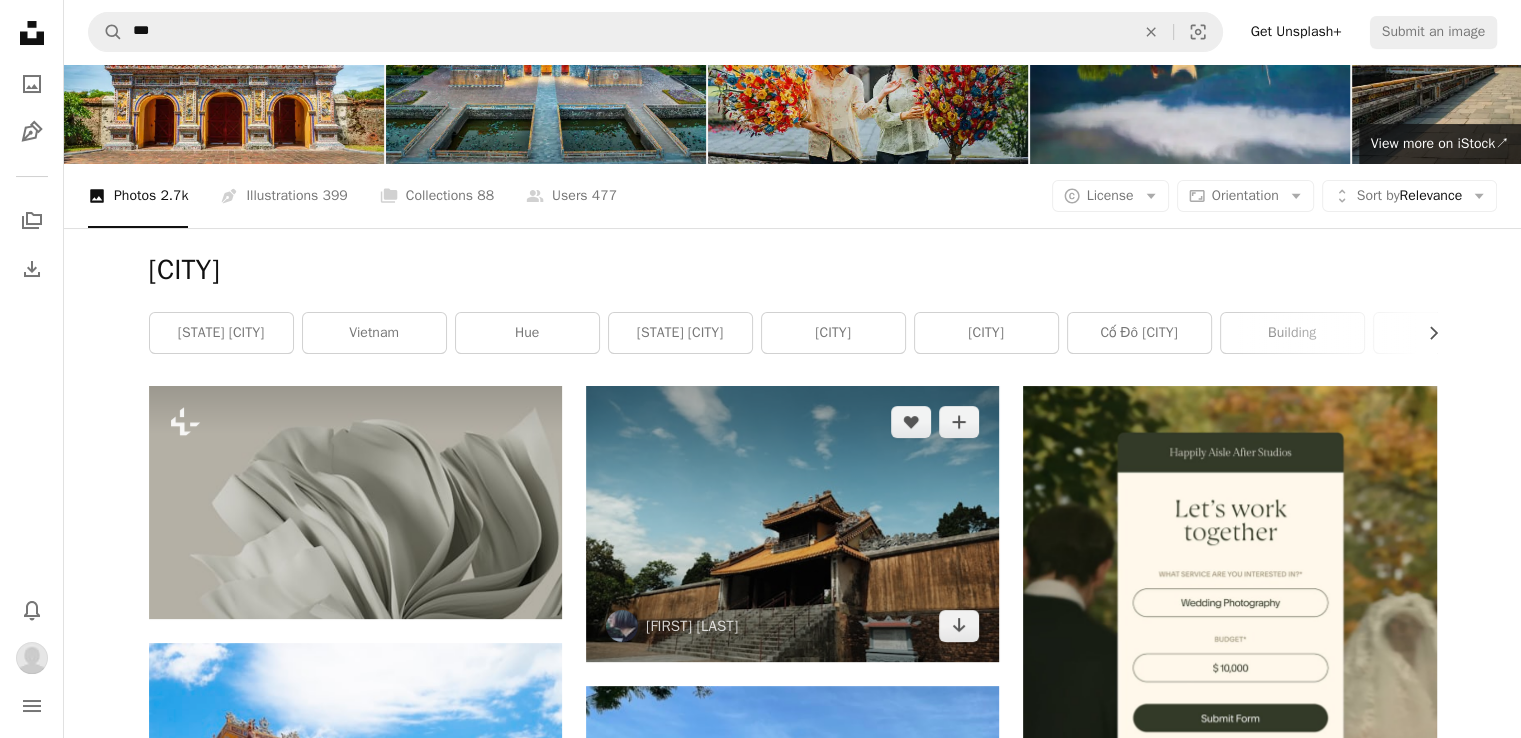 scroll, scrollTop: 336, scrollLeft: 0, axis: vertical 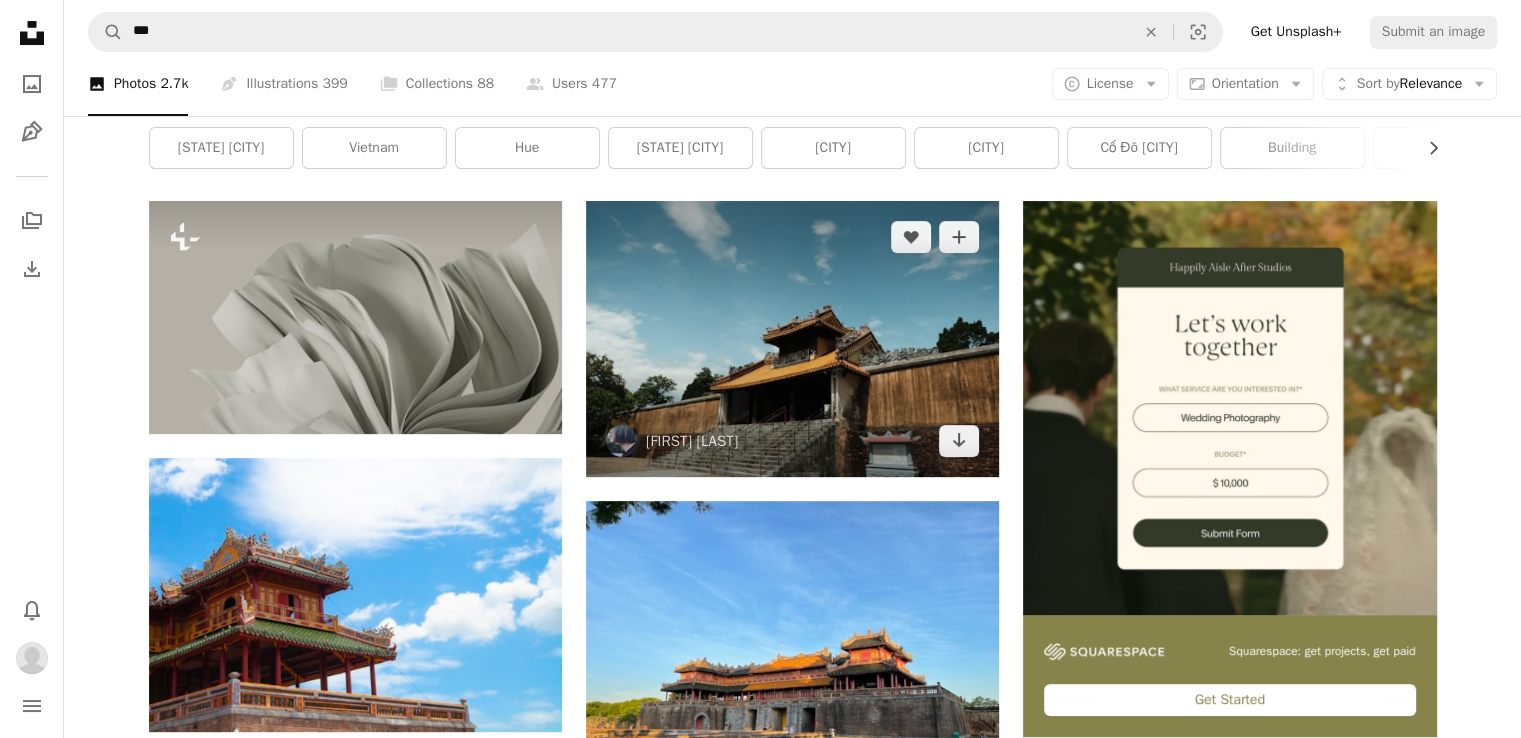 click at bounding box center [792, 338] 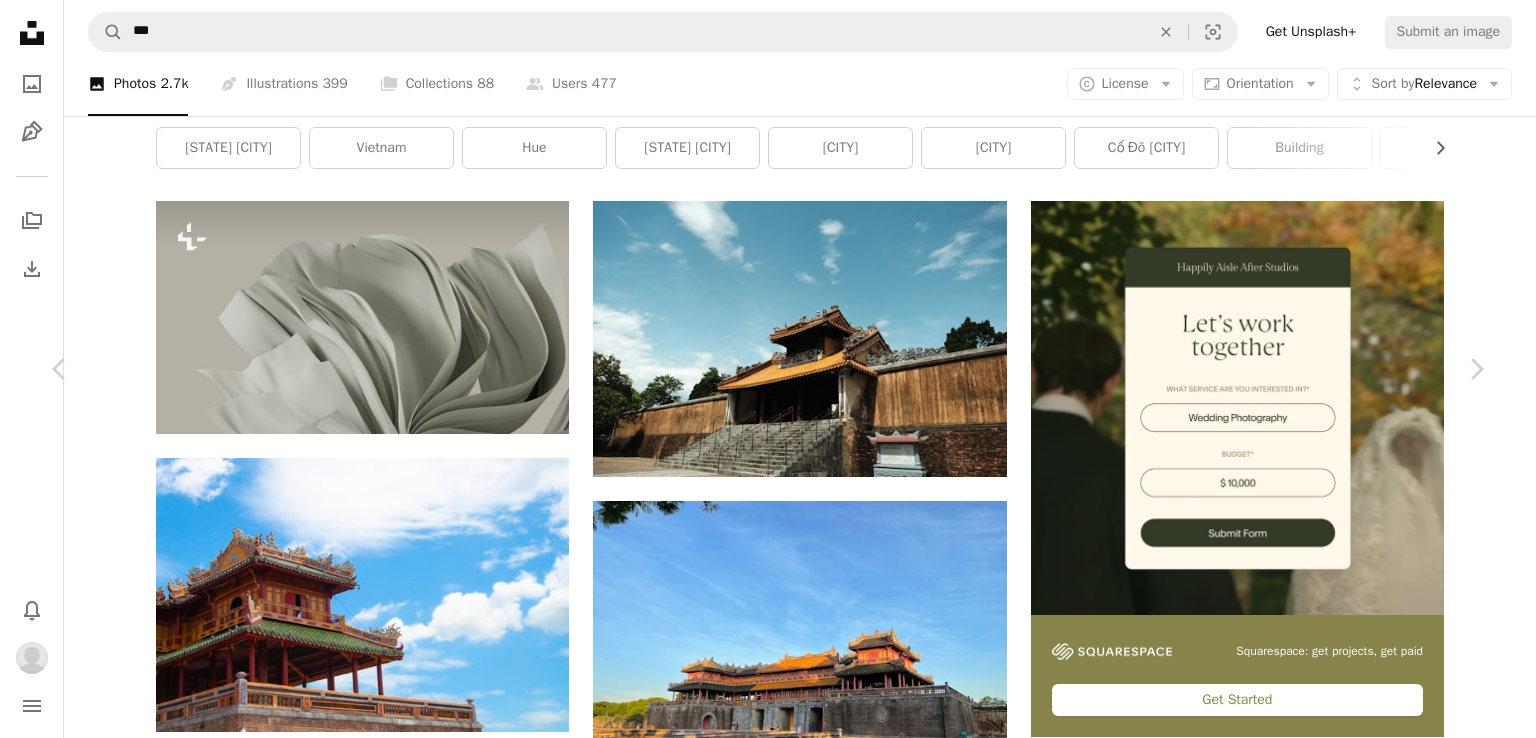 click on "Download" at bounding box center (1301, 4152) 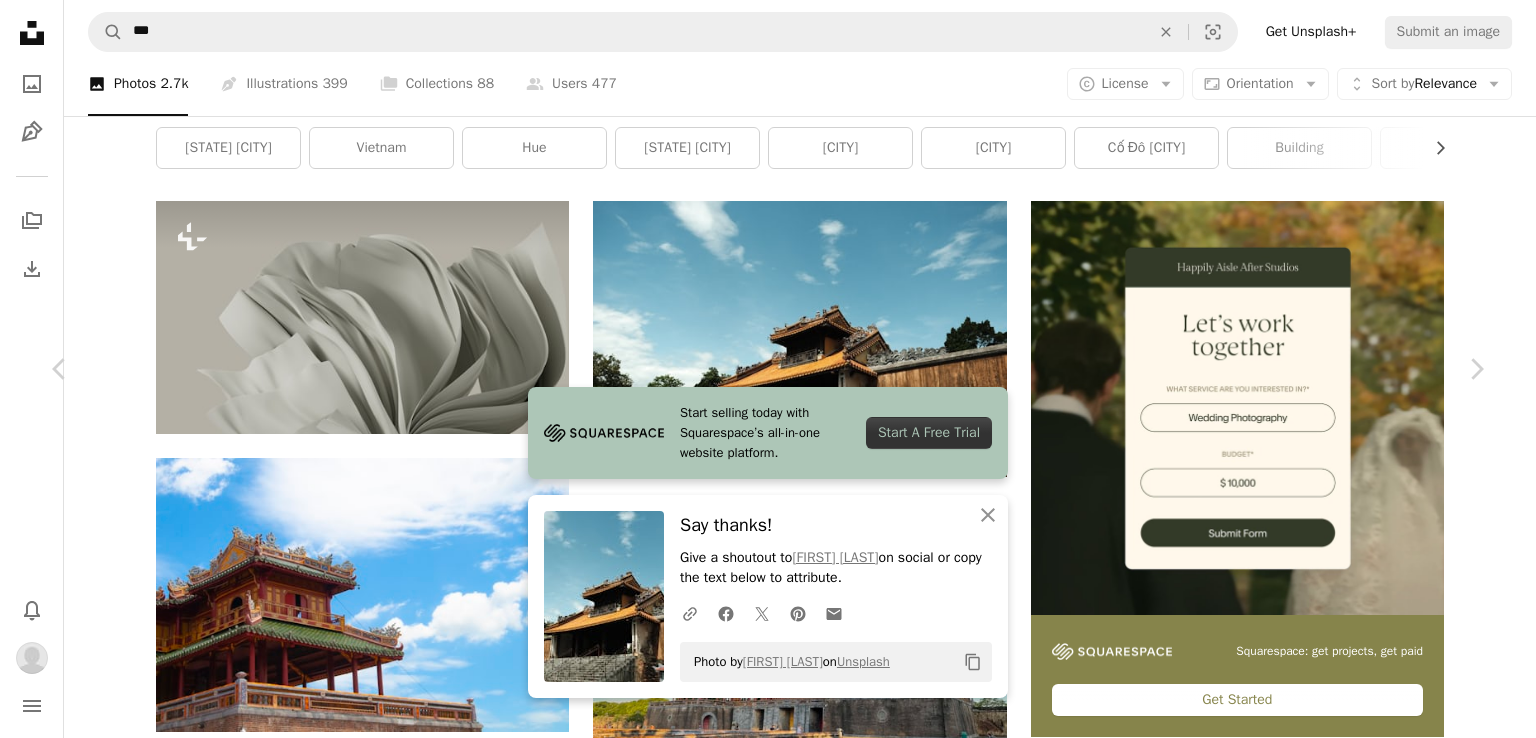 click on "Chevron down" 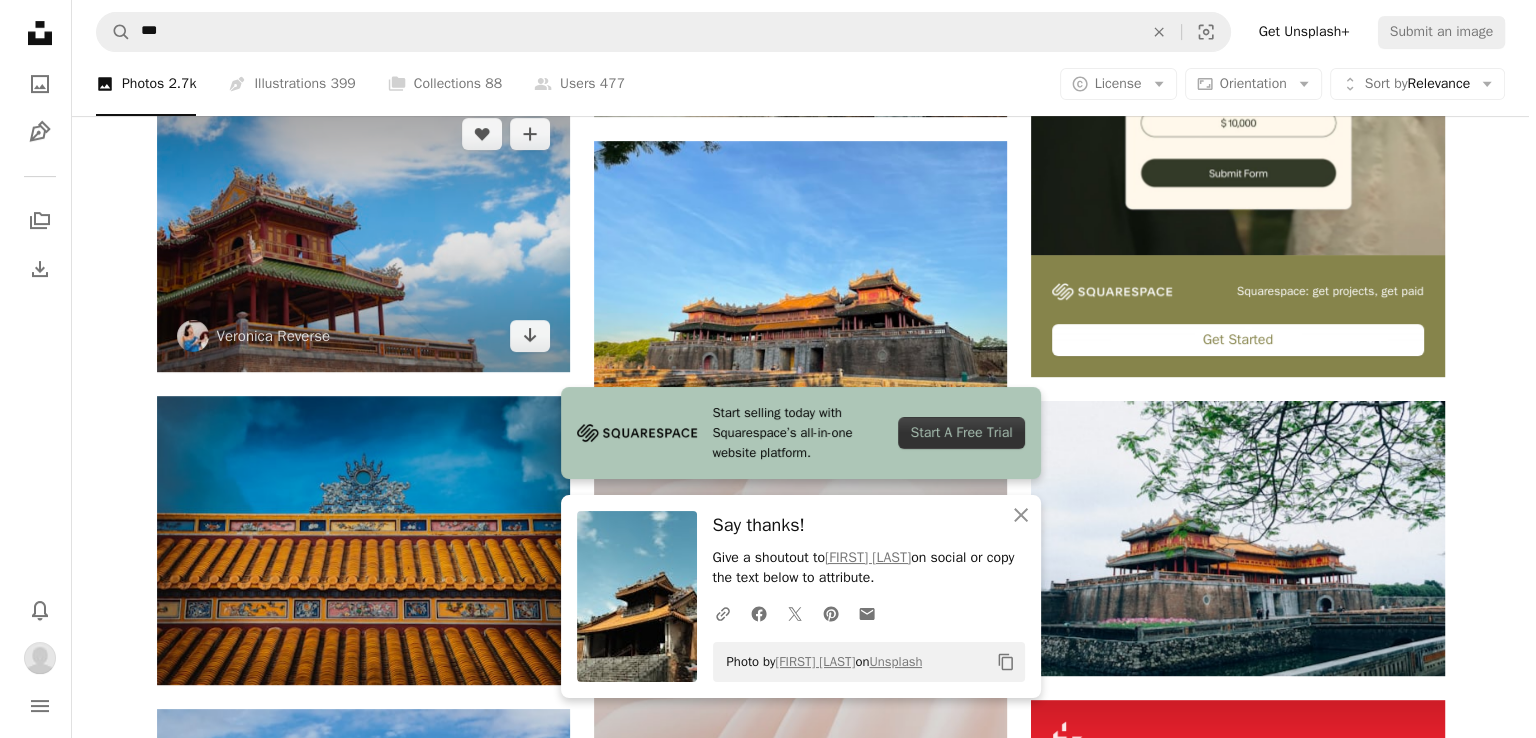 scroll, scrollTop: 696, scrollLeft: 0, axis: vertical 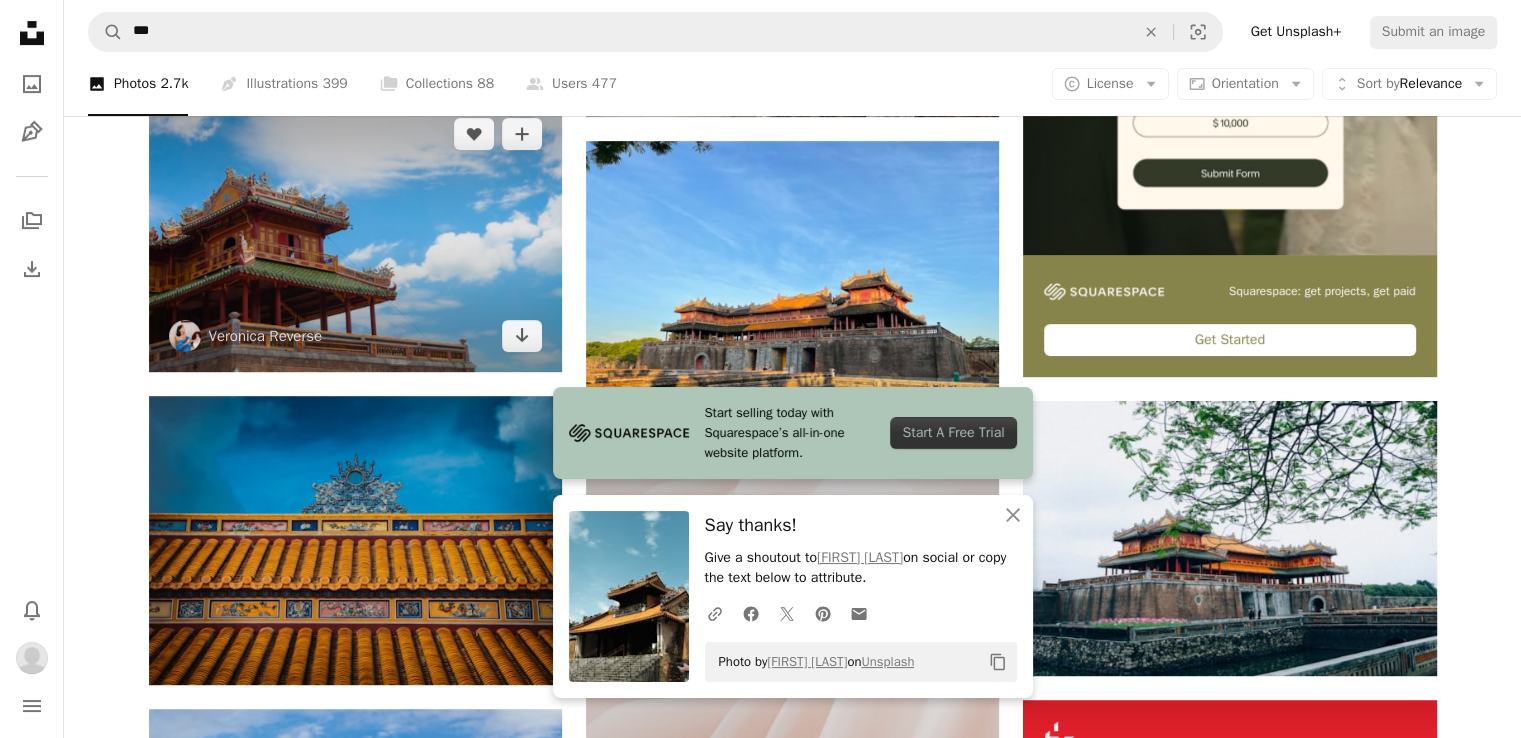 click at bounding box center [355, 235] 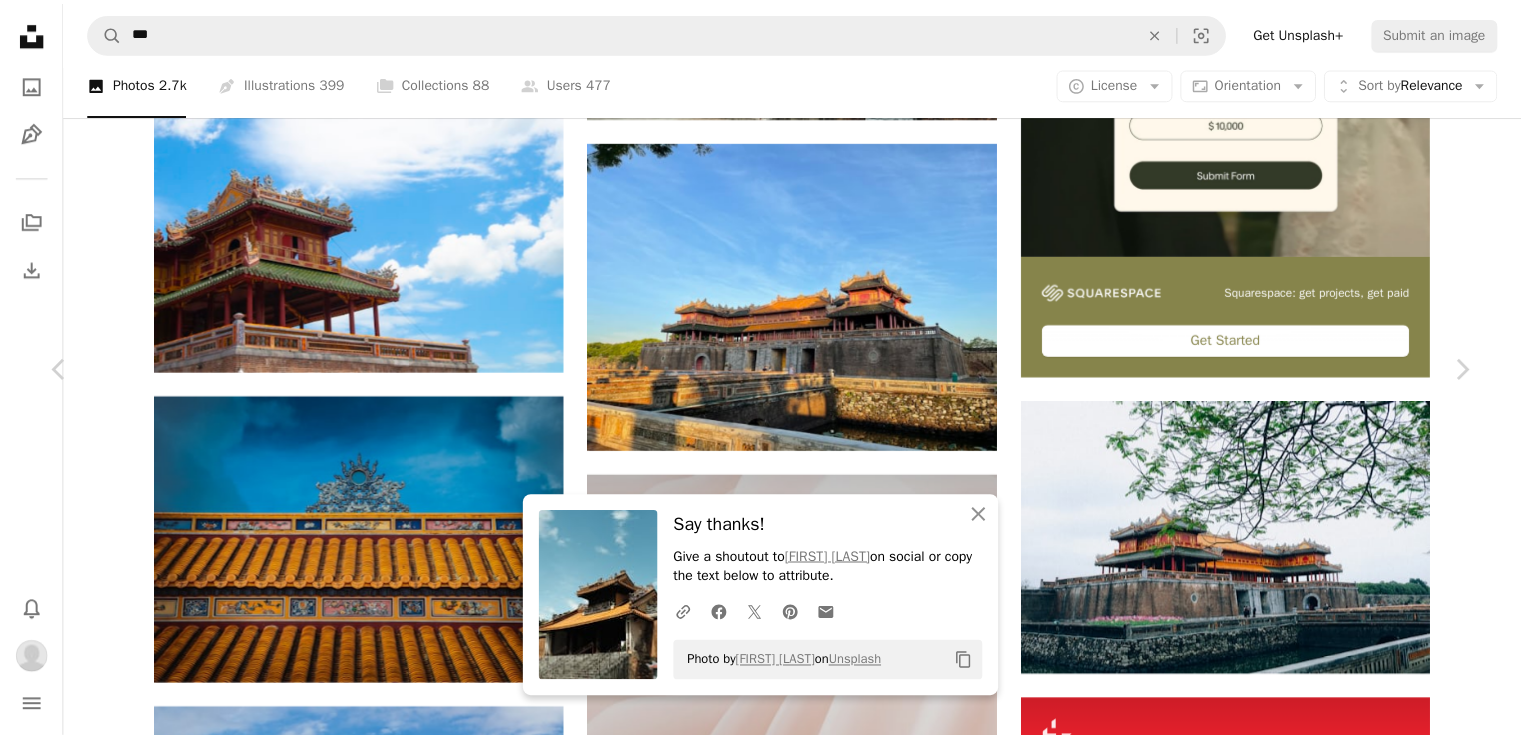 scroll, scrollTop: 1354, scrollLeft: 0, axis: vertical 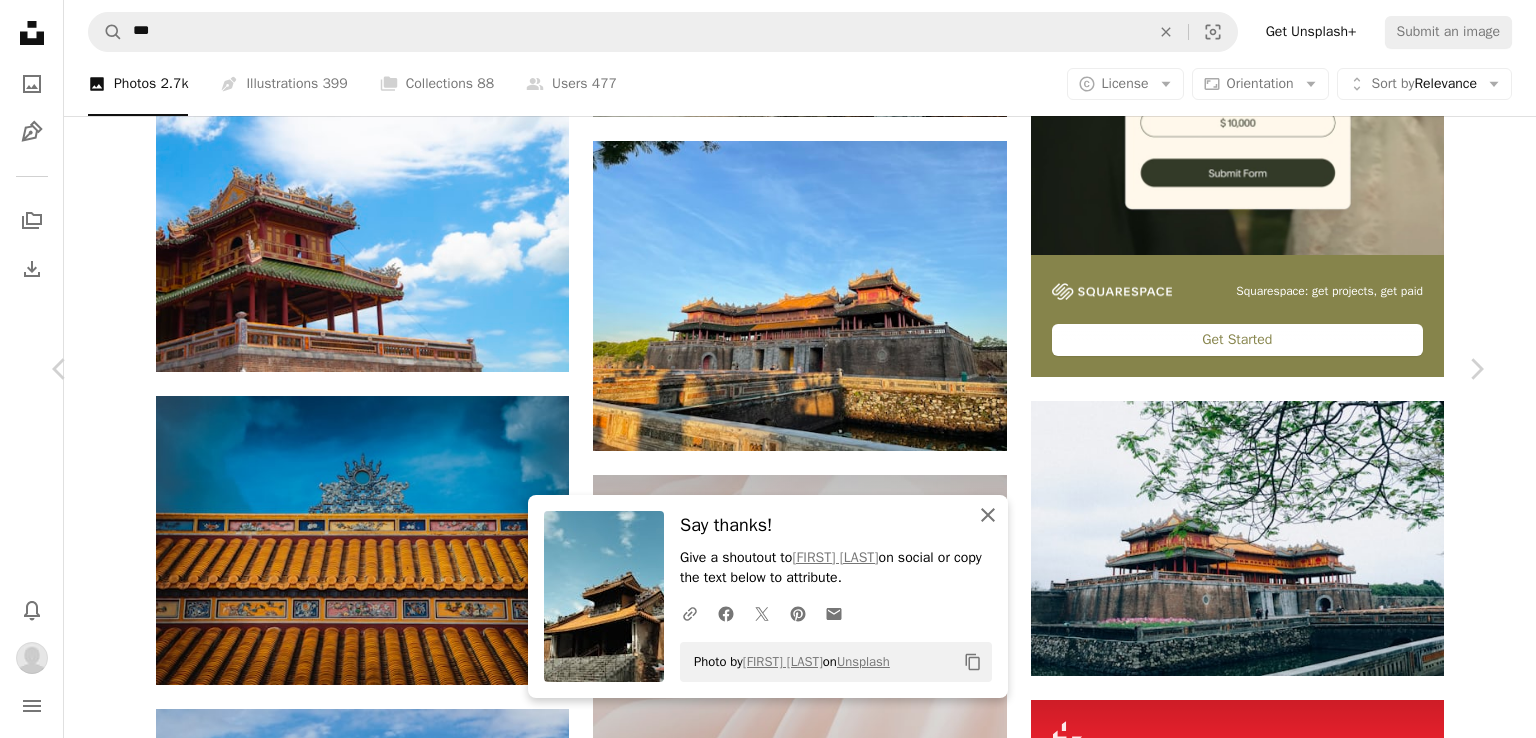 click on "An X shape" 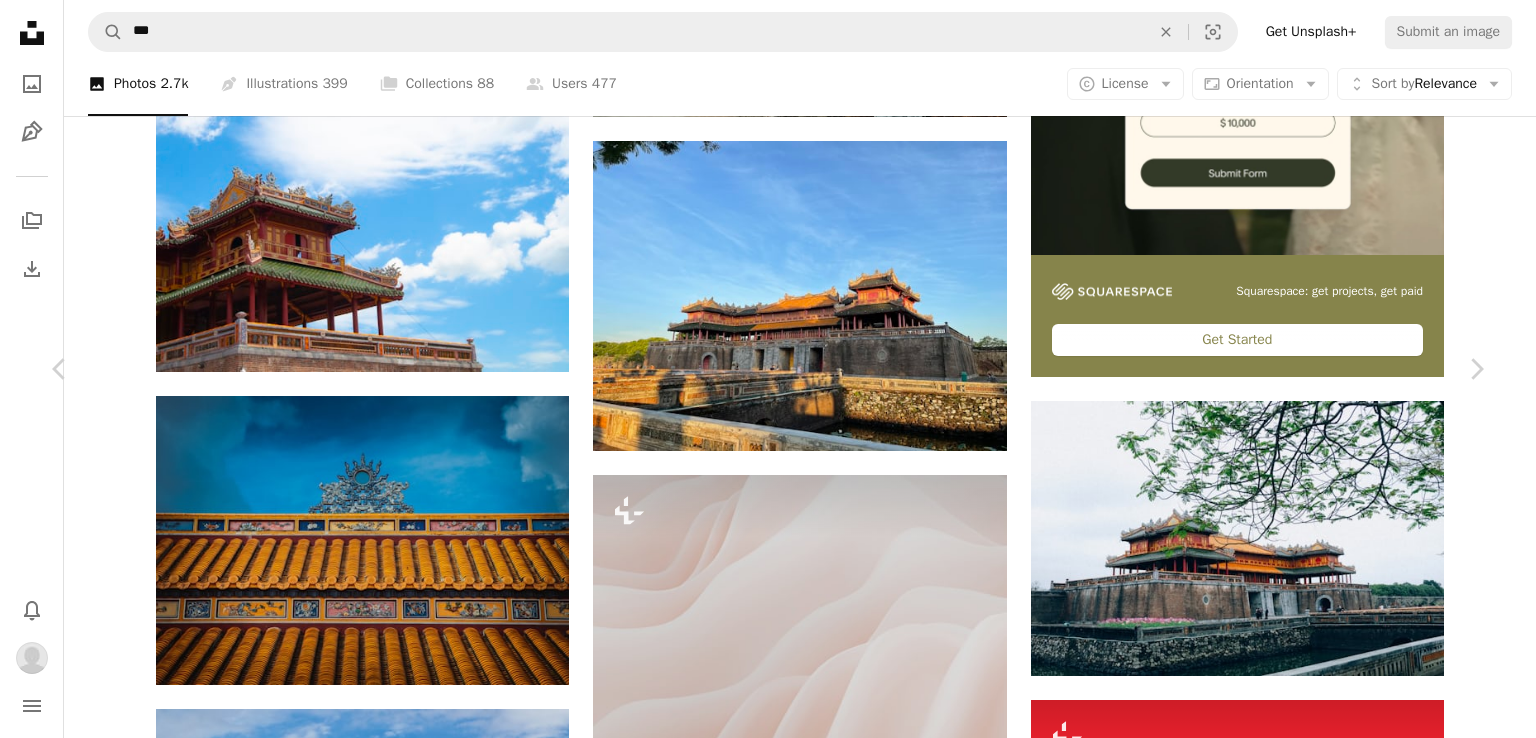 click on "An X shape Chevron left Chevron right Veronica Reverse vereverse A heart A plus sign Edit image   Plus sign for Unsplash+ Download Chevron down Zoom in Views 433,499 Downloads 5,227 A forward-right arrow Share Info icon Info More Actions [CITY] - The Imperial City A map marker Imperial City of [CITY], [CITY], [VIETNAM] Calendar outlined Published on  September 1, 2019 Camera NIKON CORPORATION, NIKON D5000 Safety Free to use under the  Unsplash License dynasty building architecture worship vietnam temple housing shrine monastery pagoda [CITY] imperial city of [CITY] Browse premium related images on iStock  |  Save 20% with code UNSPLASH20 View more on iStock  ↗ Related images A heart A plus sign Tom Tran Arrow pointing down A heart A plus sign Igor Sporynin Available for hire A checkmark inside of a circle Arrow pointing down Plus sign for Unsplash+ A heart A plus sign JSB Co. For  Unsplash+ A lock   Download A heart A plus sign Marcellin Bric Arrow pointing down Plus sign for Unsplash+ A heart A plus sign Markus Winkler" at bounding box center (768, 4114) 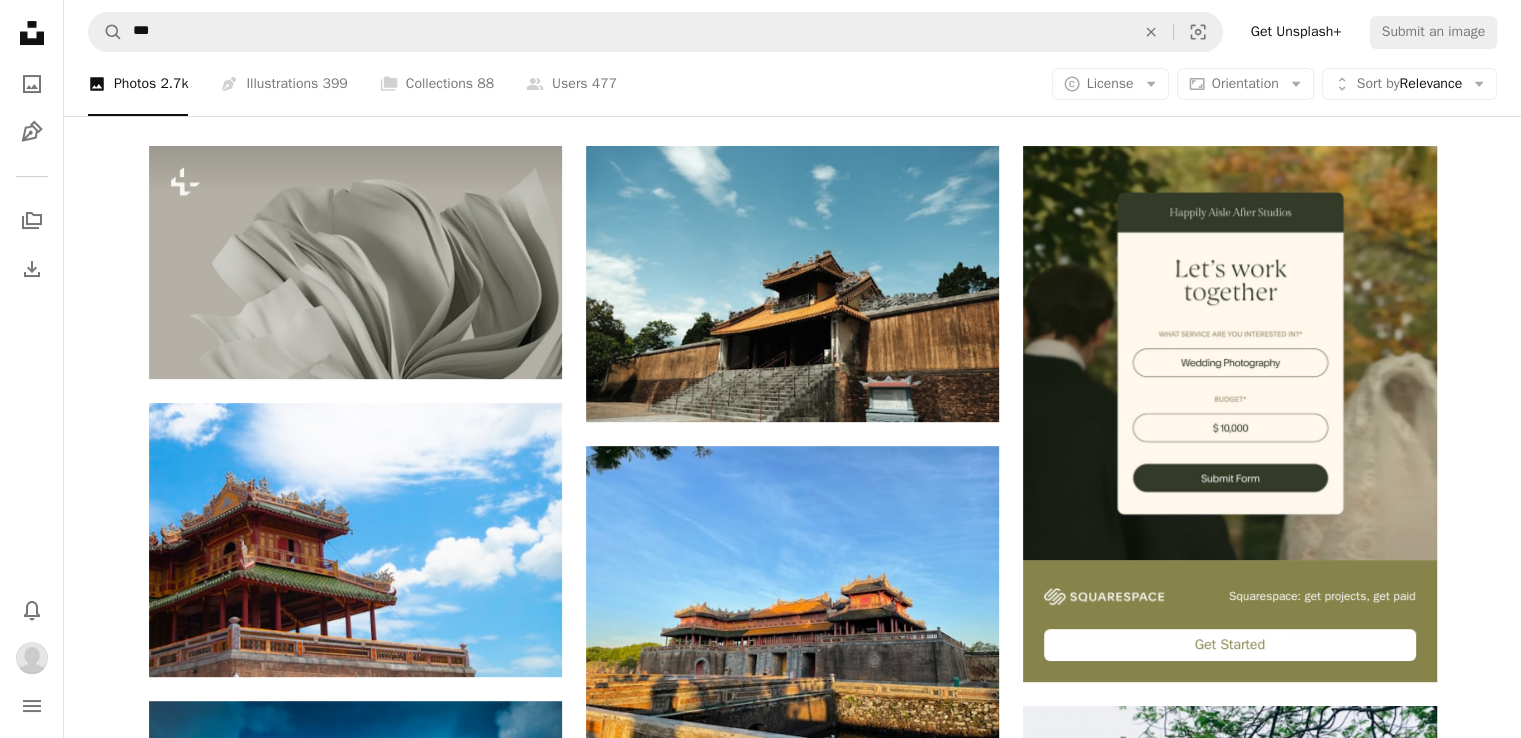 scroll, scrollTop: 394, scrollLeft: 0, axis: vertical 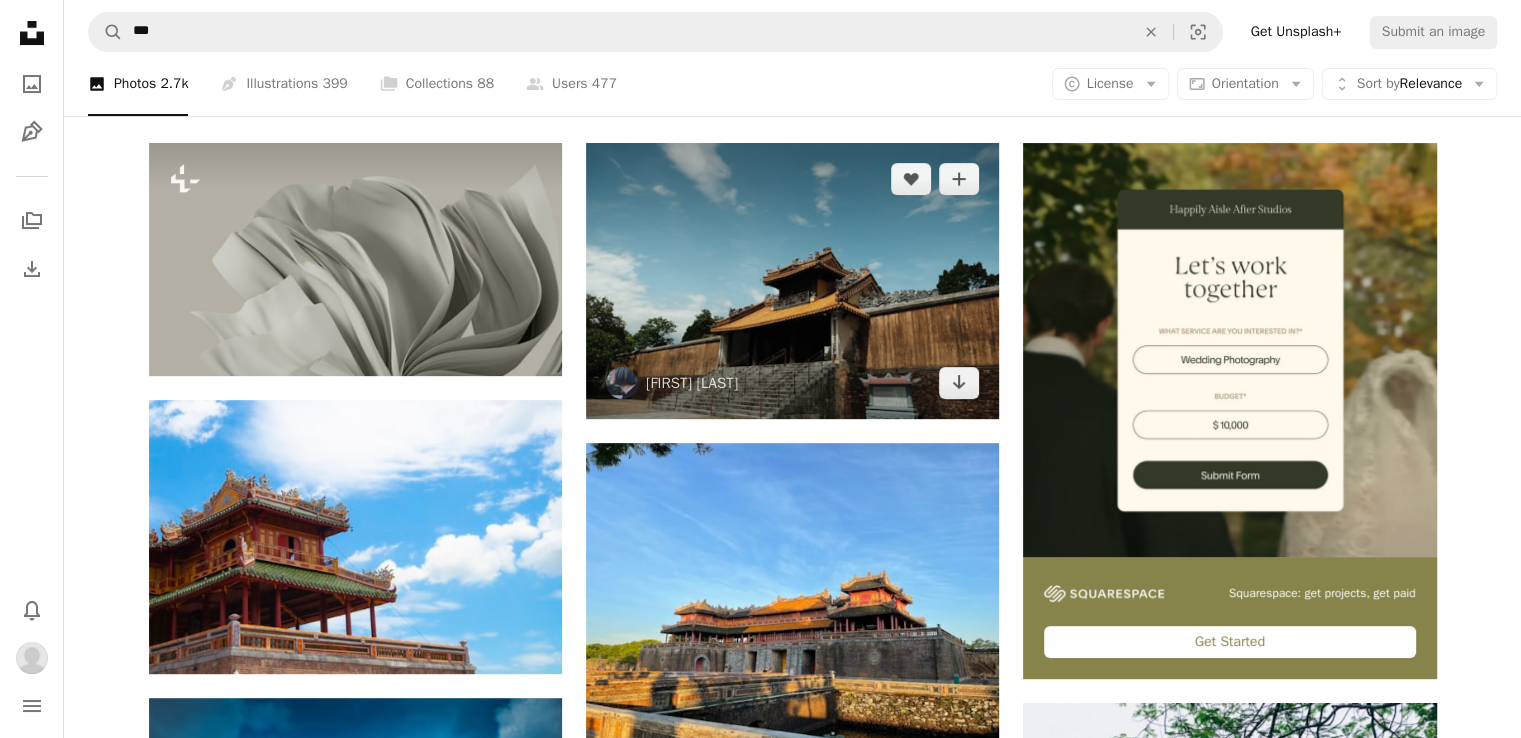 click at bounding box center (792, 280) 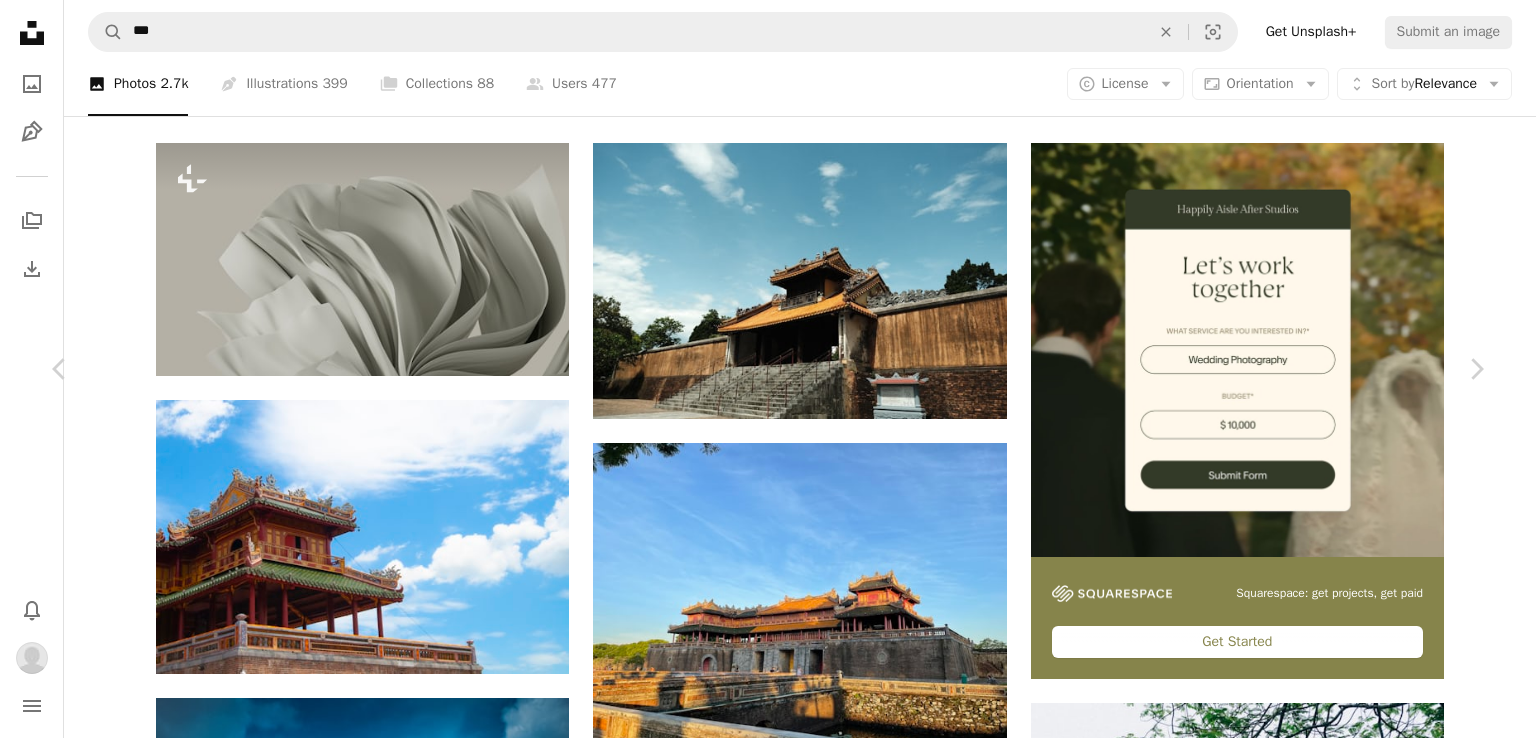 click on "An X shape Chevron left Chevron right JJunie L jjunie A heart A plus sign Edit image   Plus sign for Unsplash+ Download Chevron down Zoom in Views 28,707 Downloads 544 A forward-right arrow Share Info icon Info More Actions Tomb of Tự Đức (Vietnamese: Lăng Tự Đức) in [CITY], [VIETNAM] A map marker [CITY], [STATE], [VIETNAM] Calendar outlined Published on  August 19, 2023 Camera FUJIFILM, X-T30 Safety Free to use under the  Unsplash License travel vietnam building house blue mansion housing palace landmark [STATE], [CITY] Browse premium related images on iStock  |  Save 20% with code UNSPLASH20 View more on iStock  ↗ Related images A heart A plus sign Duc Van Available for hire A checkmark inside of a circle Arrow pointing down A heart A plus sign erika m Arrow pointing down Plus sign for Unsplash+ A heart A plus sign Getty Images For  Unsplash+ A lock   Download A heart A plus sign Michael Myers Arrow pointing down A heart A plus sign Sam Szuchan Arrow pointing down A heart A plus sign Kouji Tsuru" at bounding box center (768, 4416) 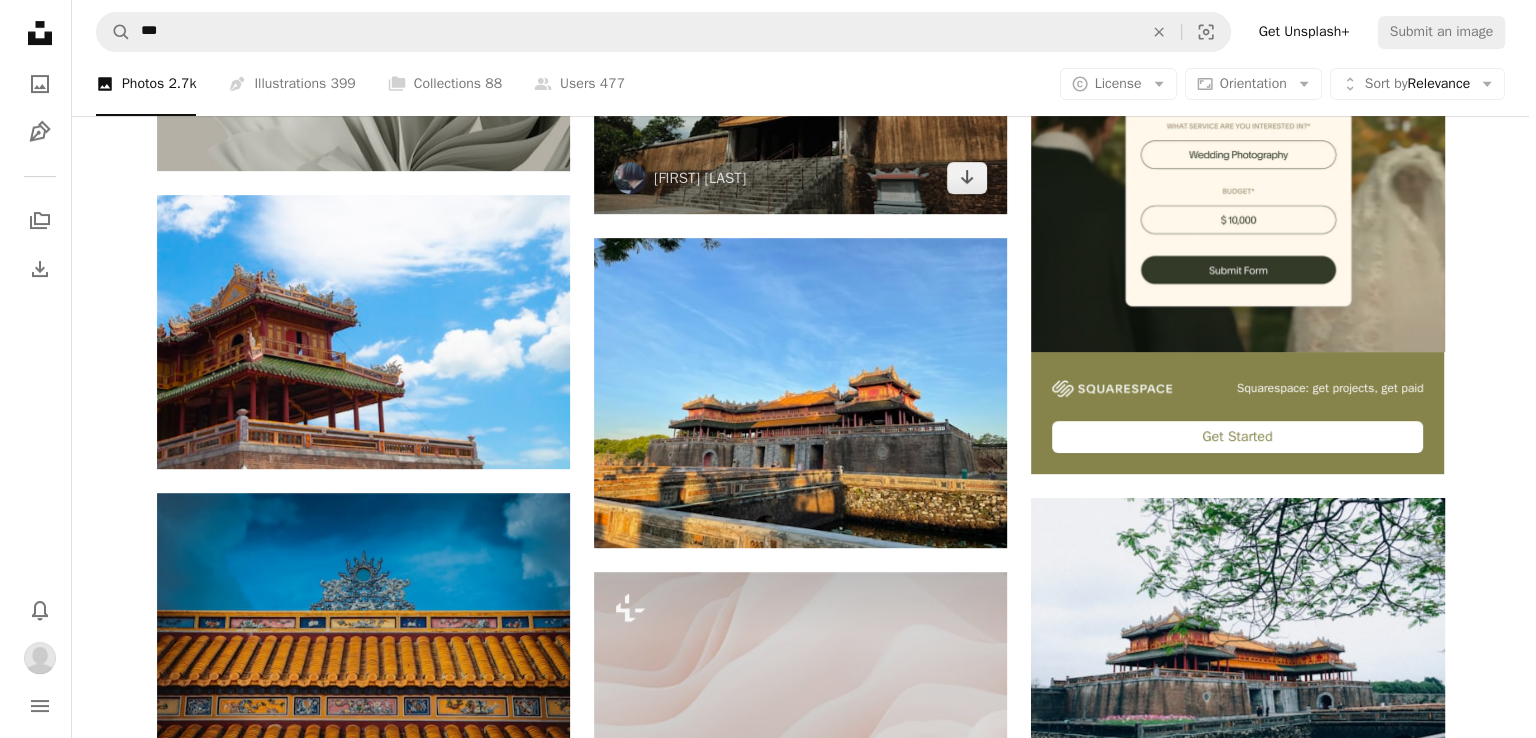 scroll, scrollTop: 604, scrollLeft: 0, axis: vertical 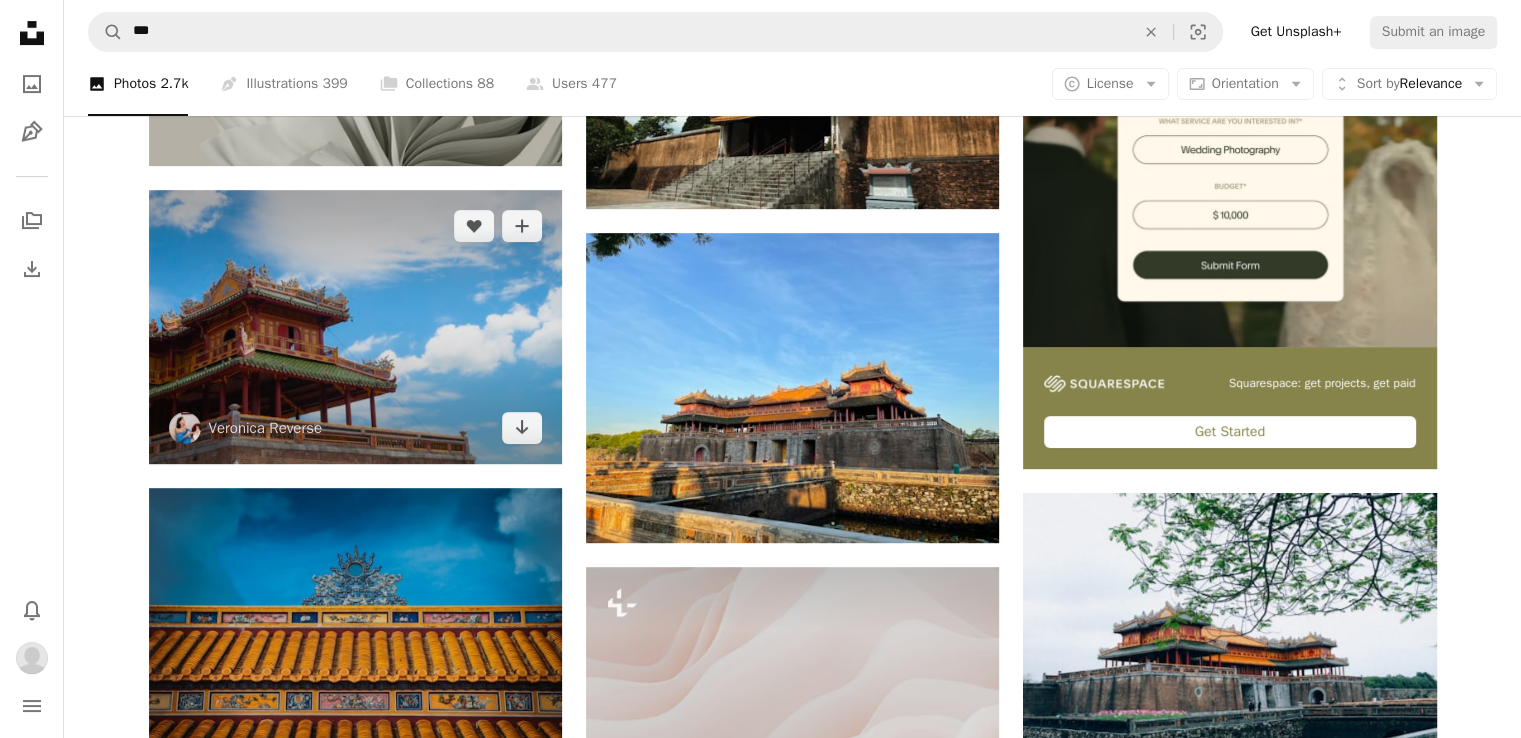 click at bounding box center [355, 327] 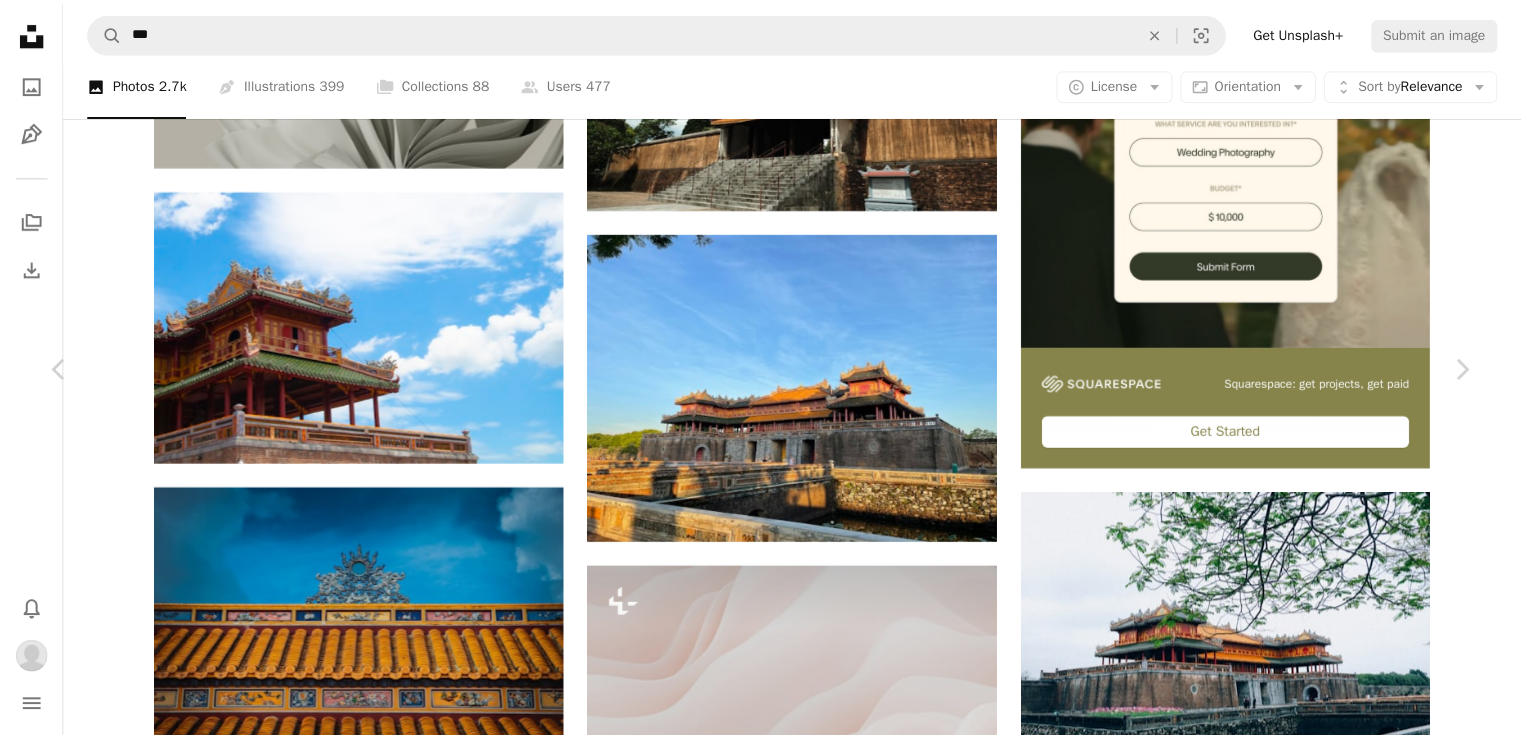 scroll, scrollTop: 0, scrollLeft: 0, axis: both 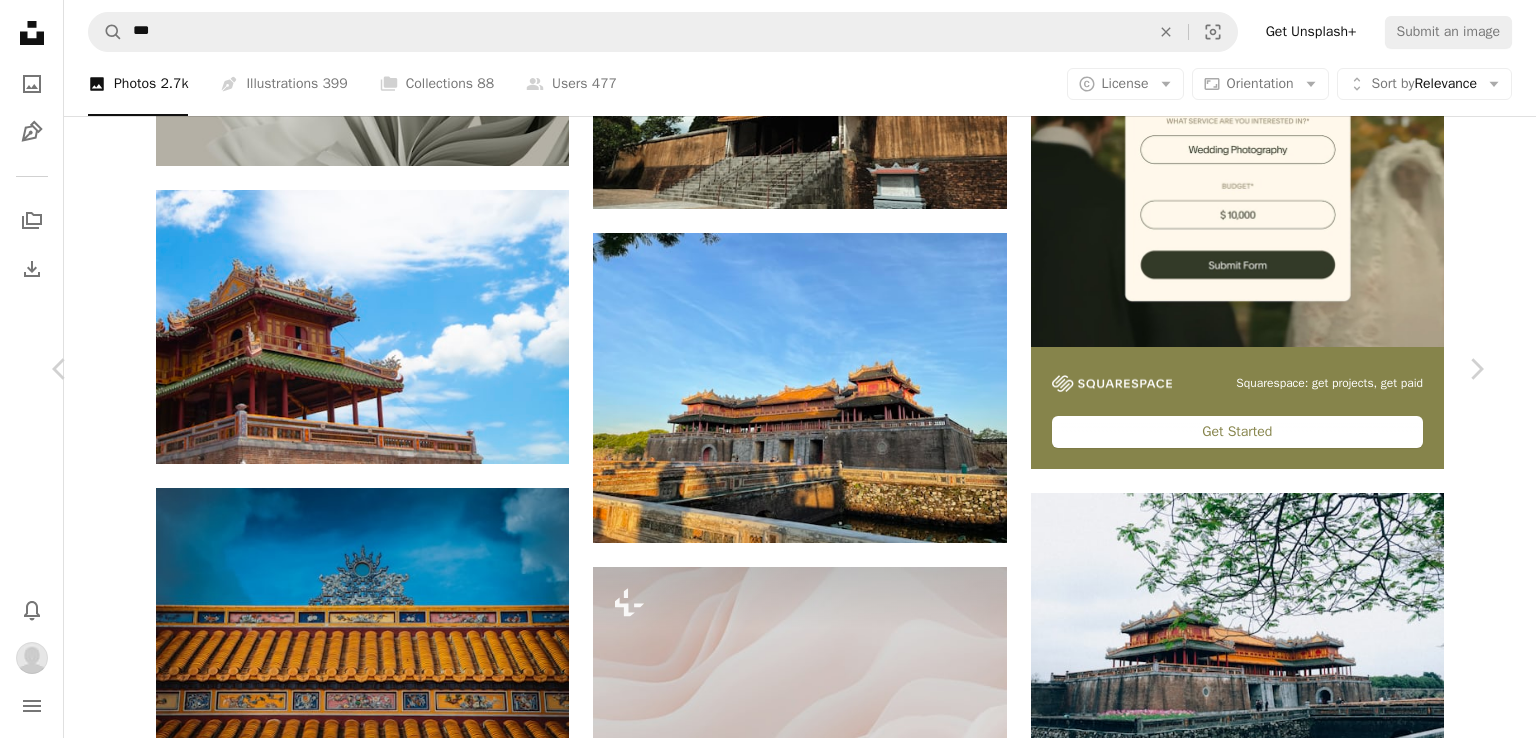 click on "Download" at bounding box center (1301, 3884) 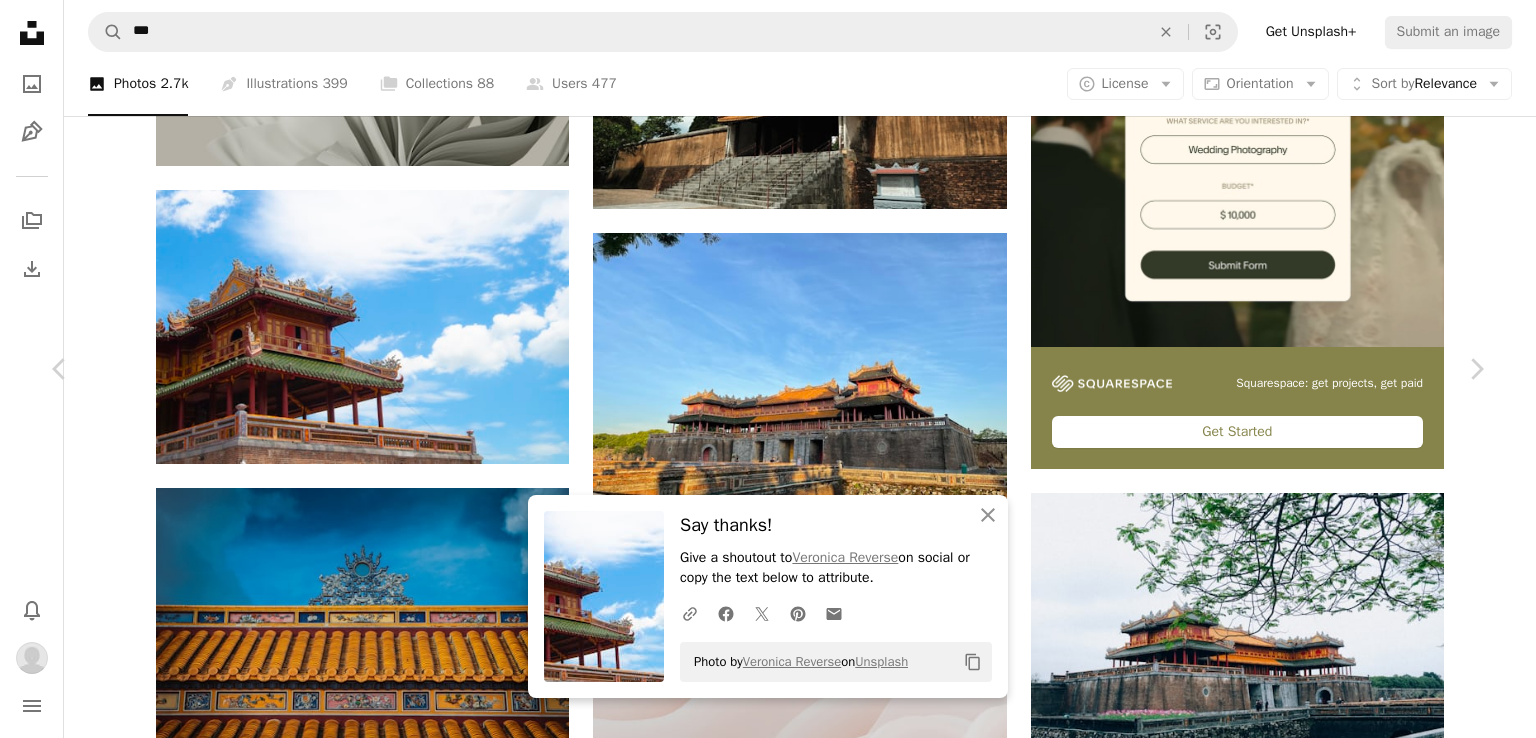 click on "An X shape Chevron left Chevron right An X shape Close Say thanks! Give a shoutout to  Veronica Reverse  on social or copy the text below to attribute. A URL sharing icon (chains) Facebook icon X (formerly Twitter) icon Pinterest icon An envelope Photo by  Veronica Reverse  on  Unsplash
Copy content Veronica Reverse vereverse A heart A plus sign Edit image   Plus sign for Unsplash+ Download Chevron down Zoom in Views 433,499 Downloads 5,227 A forward-right arrow Share Info icon Info More Actions [CITY] - The Imperial City A map marker Imperial City of [CITY], [CITY], [VIETNAM] Calendar outlined Published on  September 1, 2019 Camera NIKON CORPORATION, NIKON D5000 Safety Free to use under the  Unsplash License dynasty building architecture worship vietnam temple housing shrine monastery pagoda [CITY] imperial city of [CITY] Browse premium related images on iStock  |  Save 20% with code UNSPLASH20 View more on iStock  ↗ Related images A heart A plus sign Tom Tran Arrow pointing down A heart A plus sign Igor Sporynin" at bounding box center [768, 4206] 